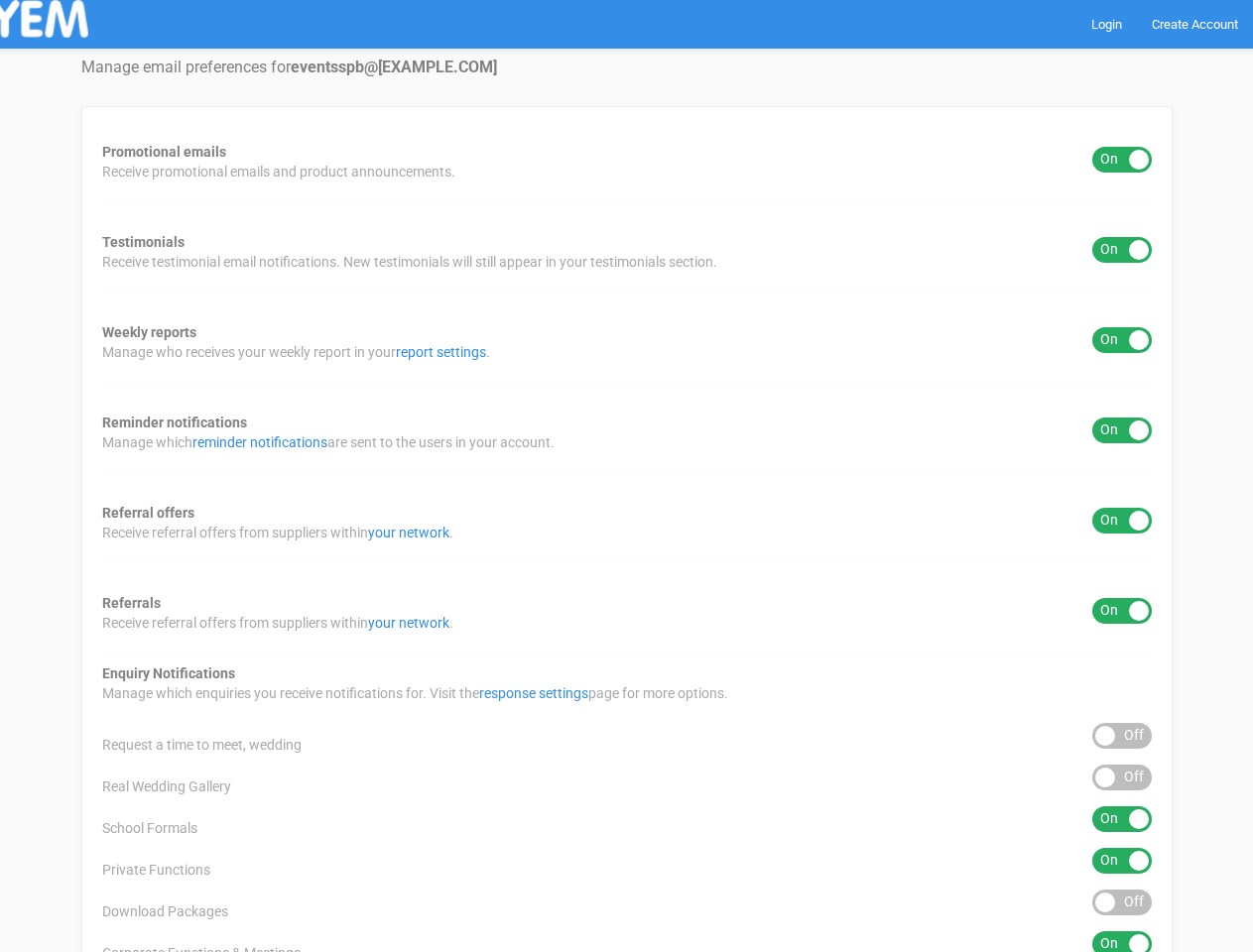 scroll, scrollTop: 0, scrollLeft: 0, axis: both 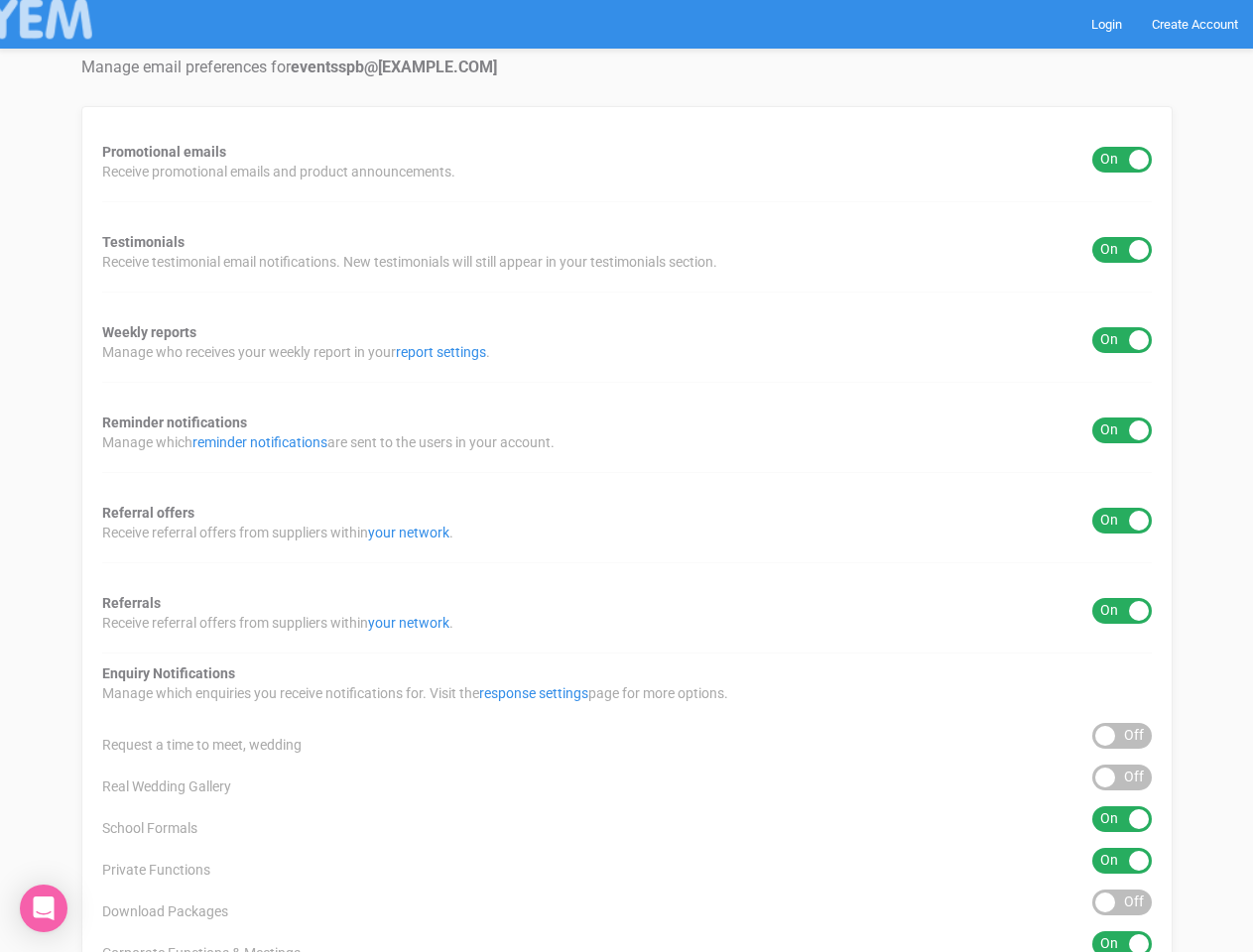 click on "Promotional emails
ON
OFF
Receive promotional emails and product announcements.
Testimonials
ON
OFF
Receive testimonial email notifications.  New testimonials will still appear in your testimonials section.
Weekly reports
ON
OFF
Manage who receives your weekly report in your  report settings .
Reminder notifications
ON
OFF
Manage which  reminder notifications  are sent to the users in your account.
Referral offers
ON
OFF
Receive referral offers from suppliers within  your network .
Referrals
ON
OFF
Receive referral offers from suppliers within  your network .
Enquiry Notifications
response settings  page for more options." at bounding box center (627, 737) 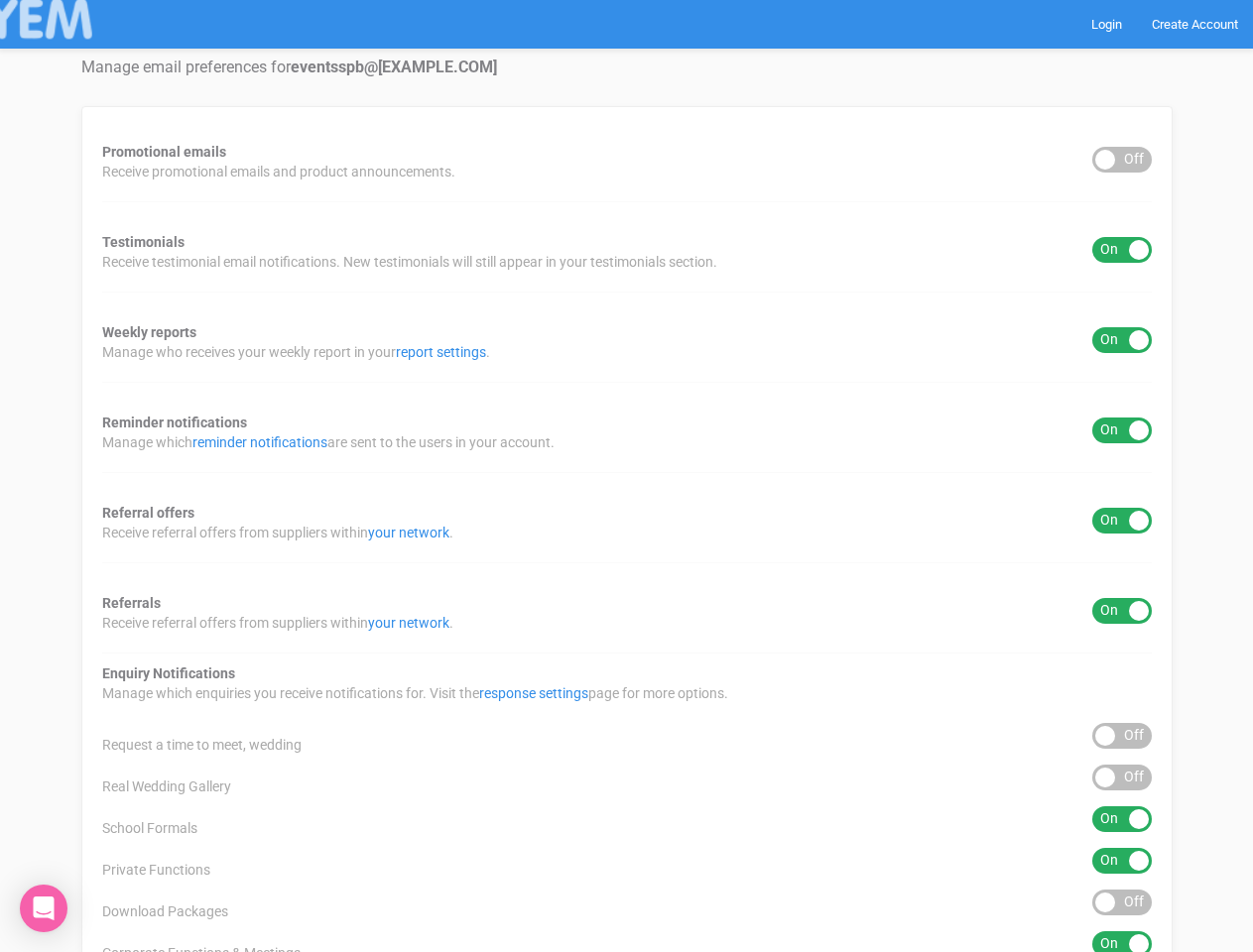 click on "ON
OFF" at bounding box center [1122, 250] 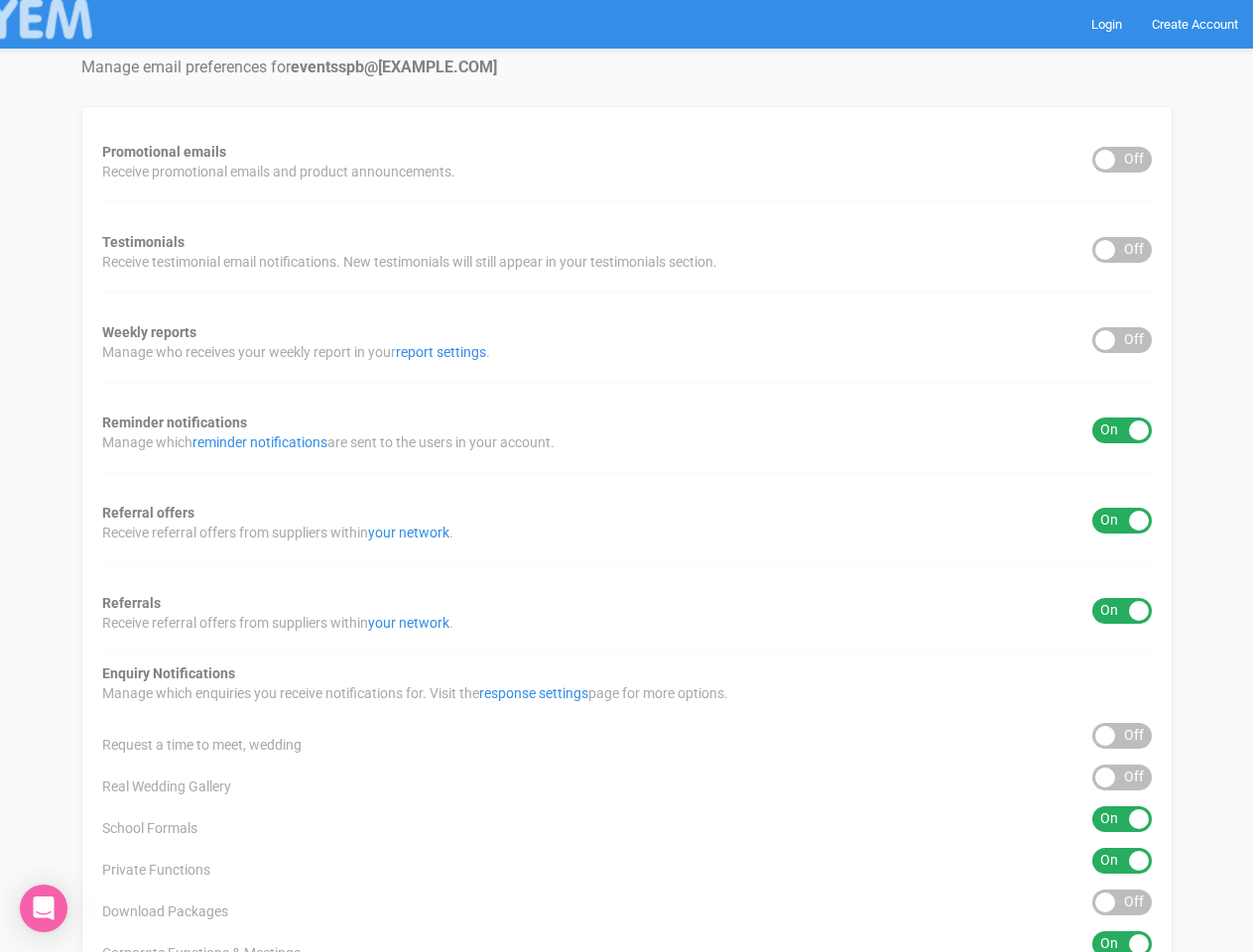 click on "ON
OFF" at bounding box center (1122, 430) 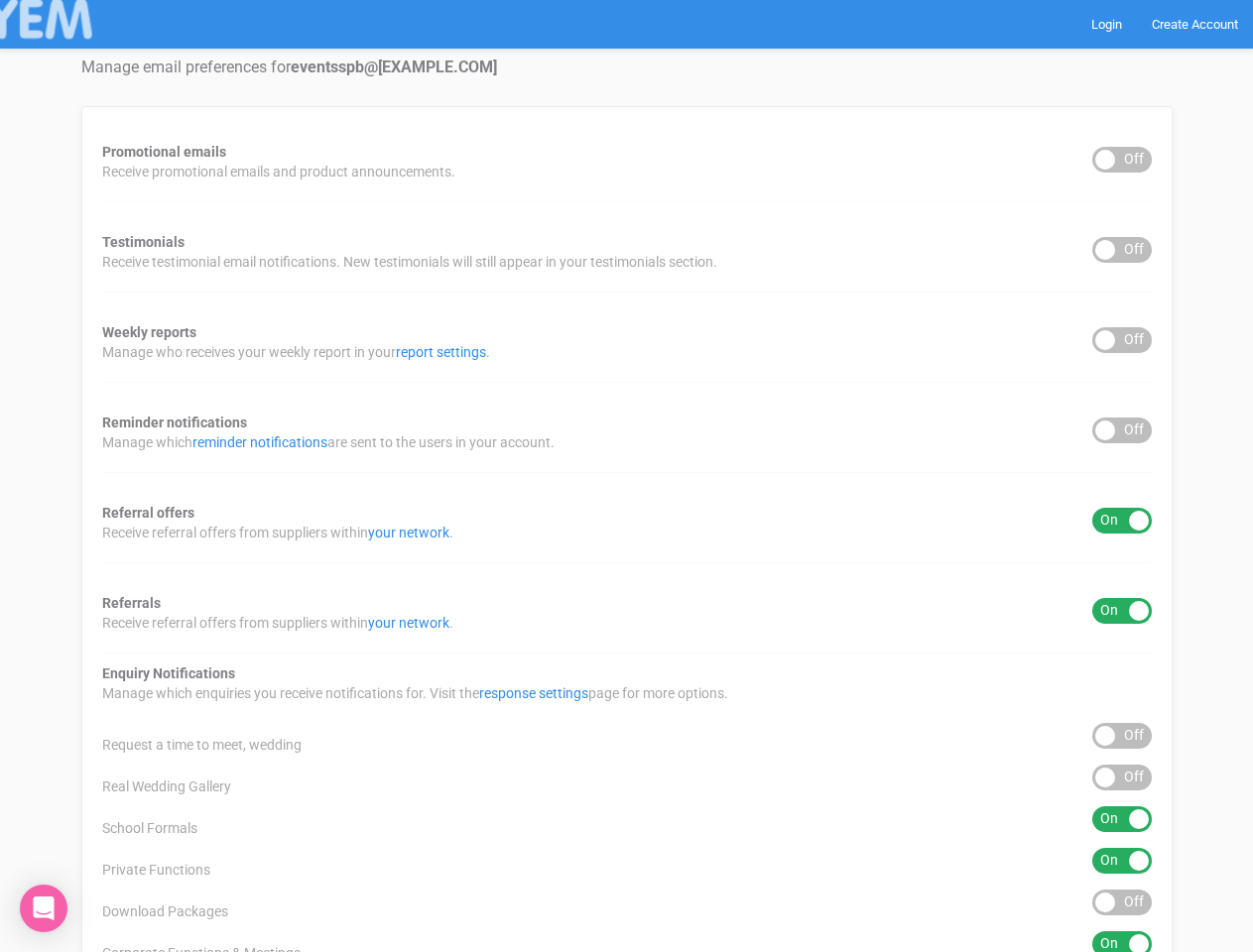 click on "ON
OFF" at bounding box center [1122, 521] 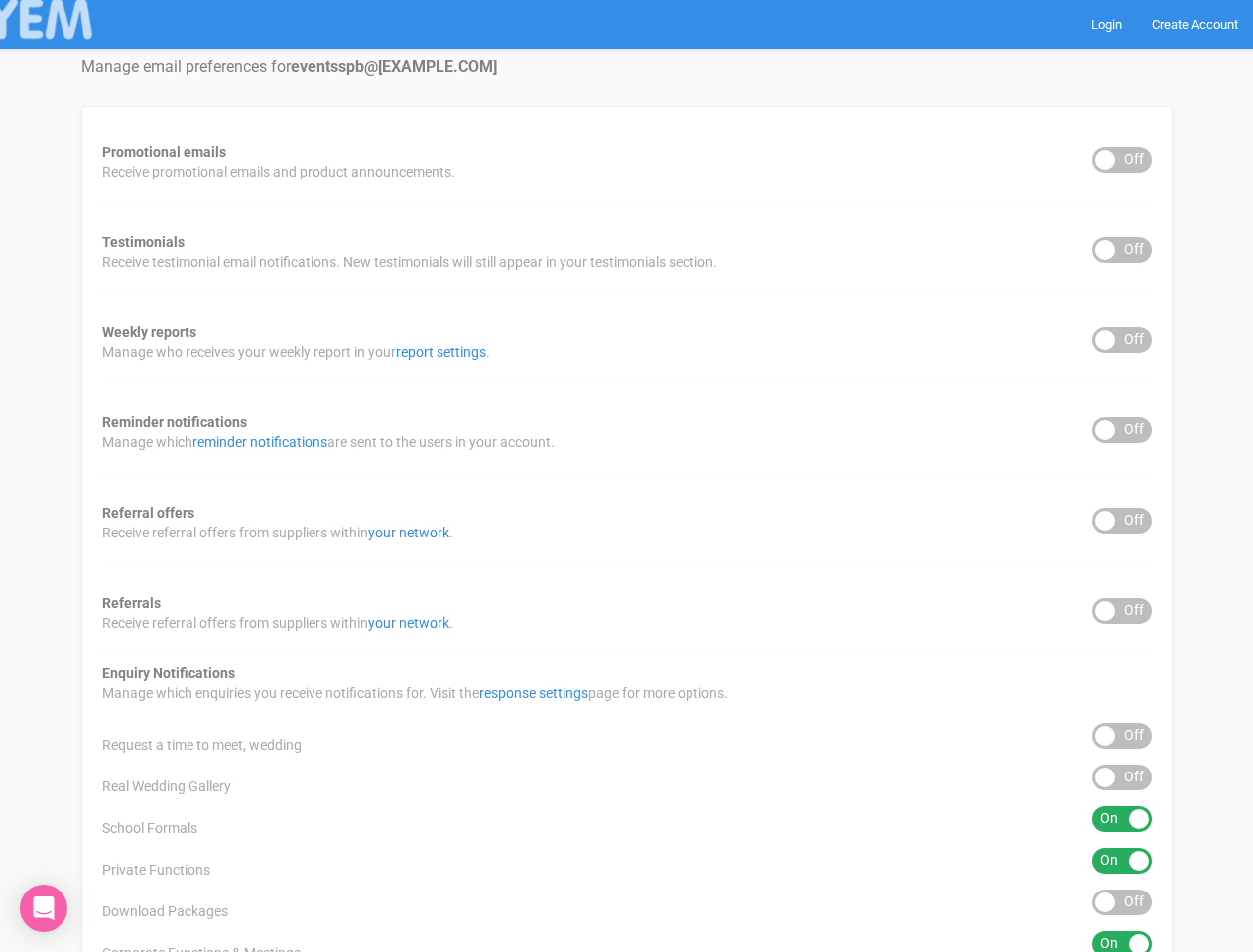 click on "ON
OFF" at bounding box center (1122, 736) 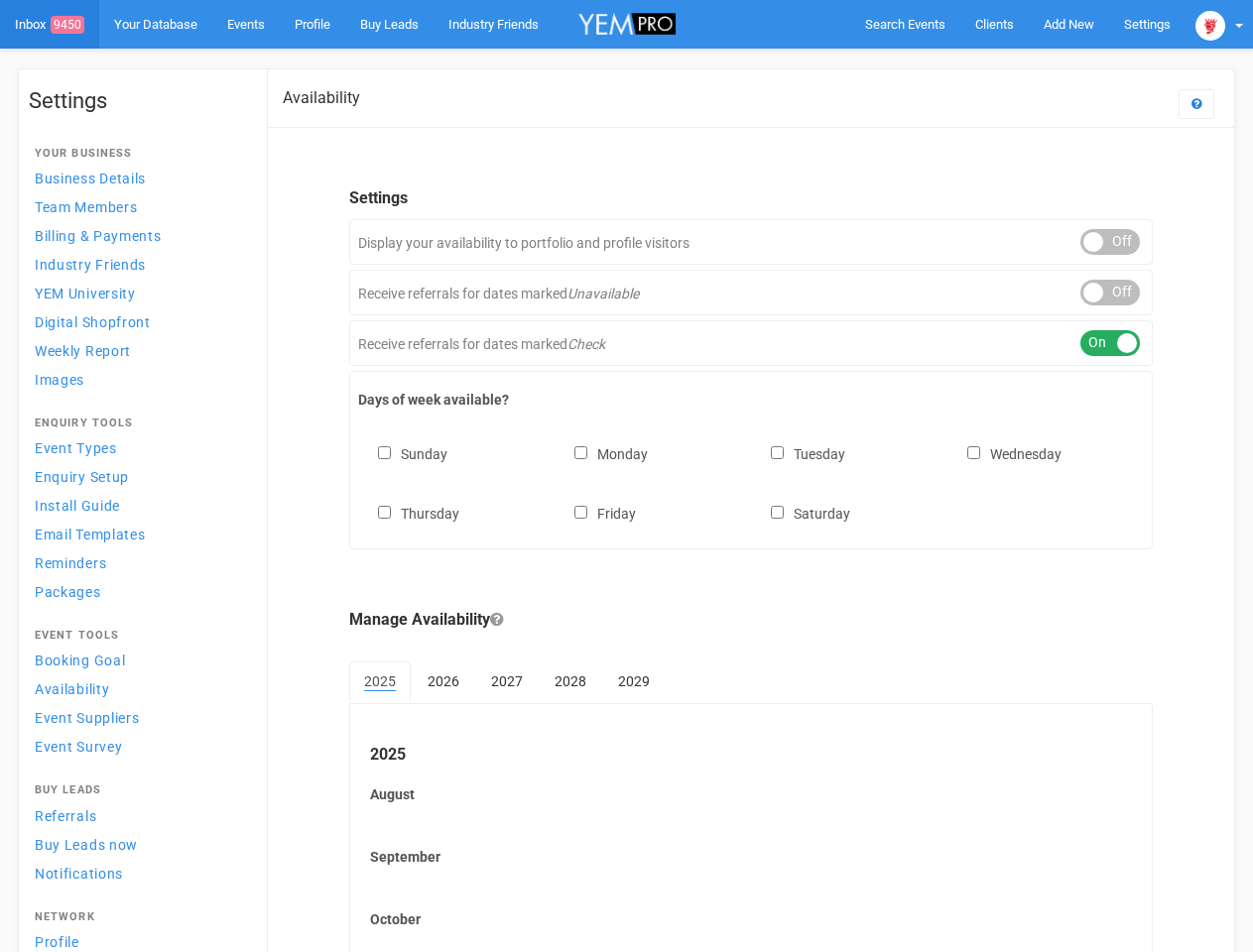 scroll, scrollTop: 0, scrollLeft: 0, axis: both 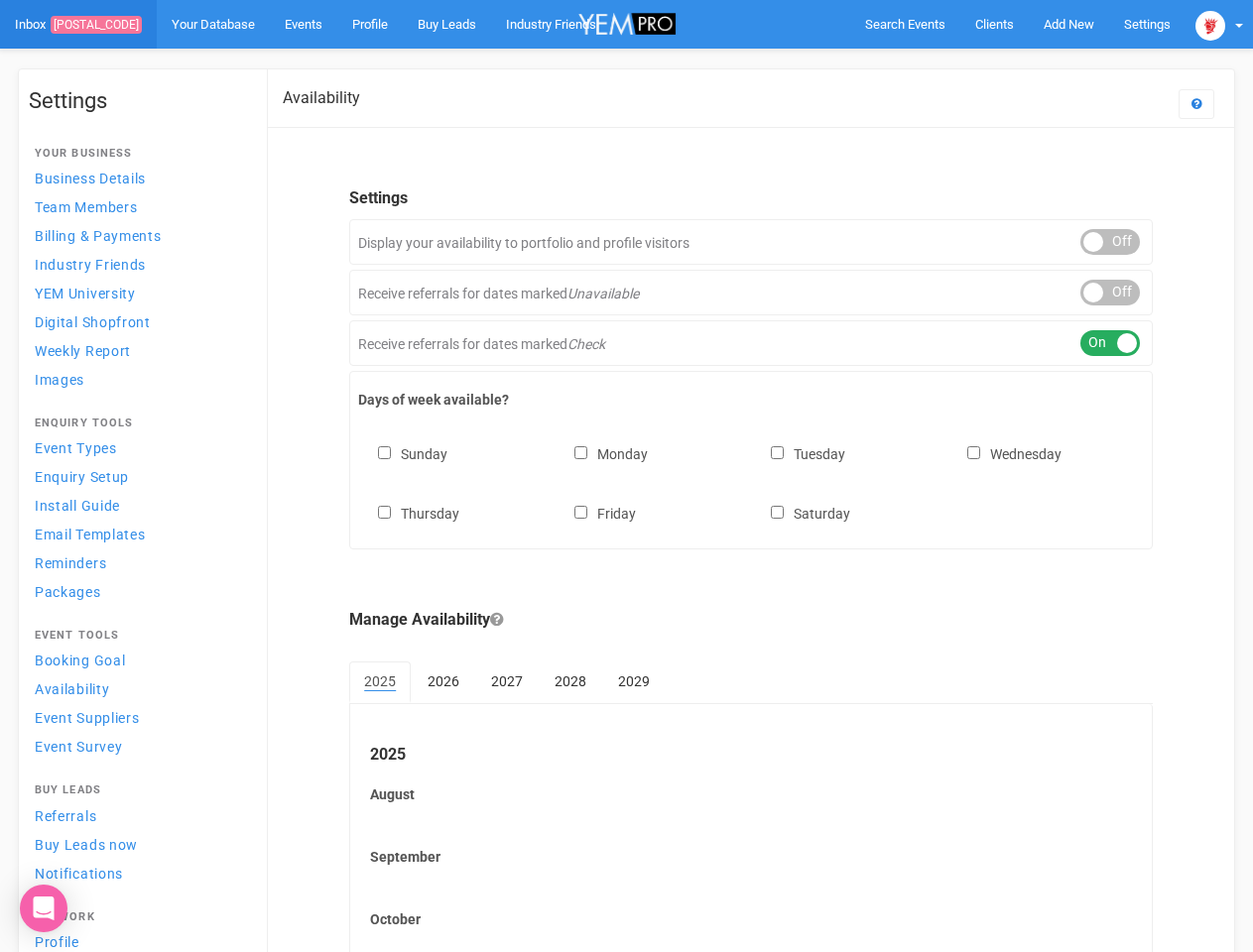 click on "Sunday Monday Tuesday Wednesday Thursday Friday Saturday" at bounding box center (751, 474) 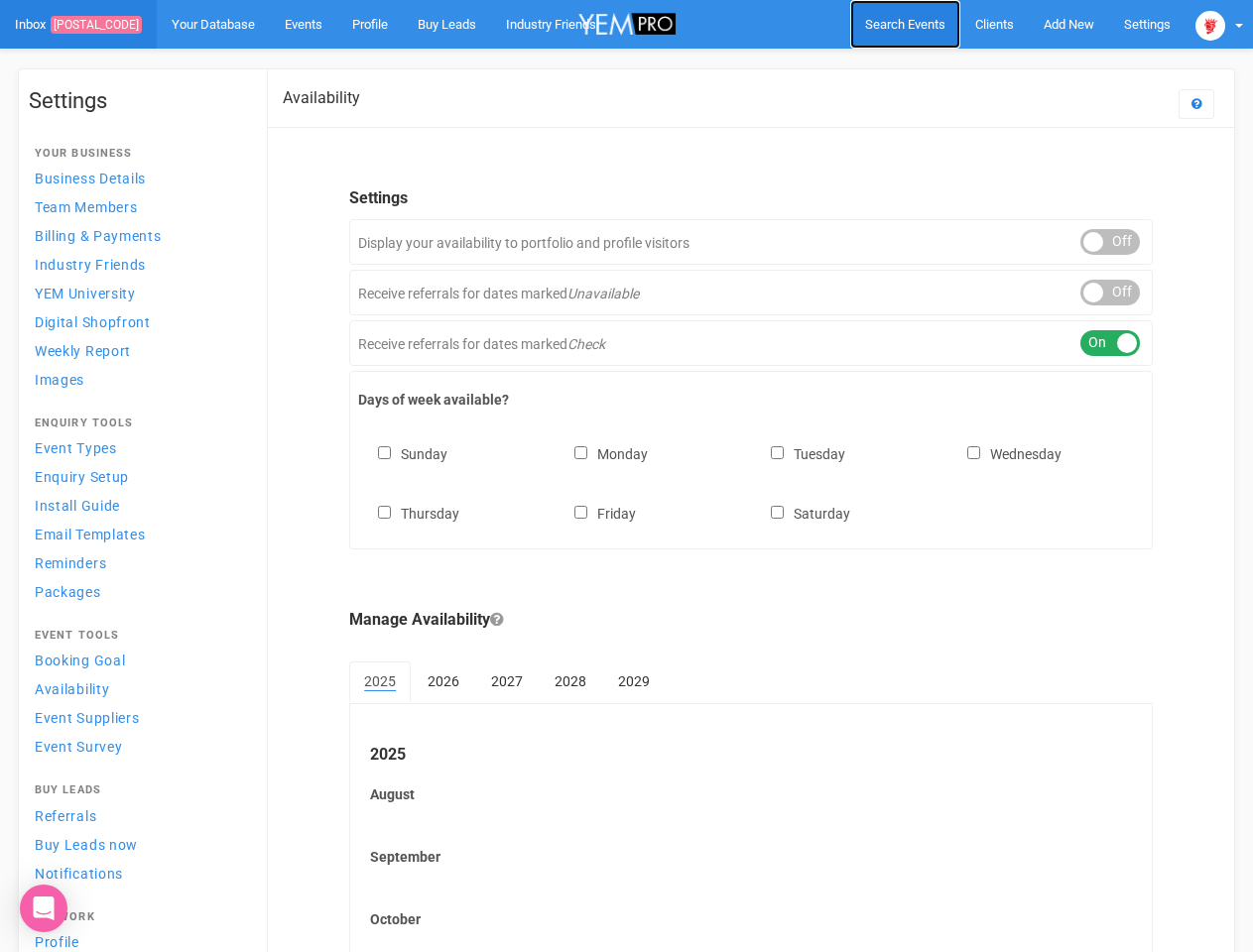 click on "Search Events" at bounding box center (905, 24) 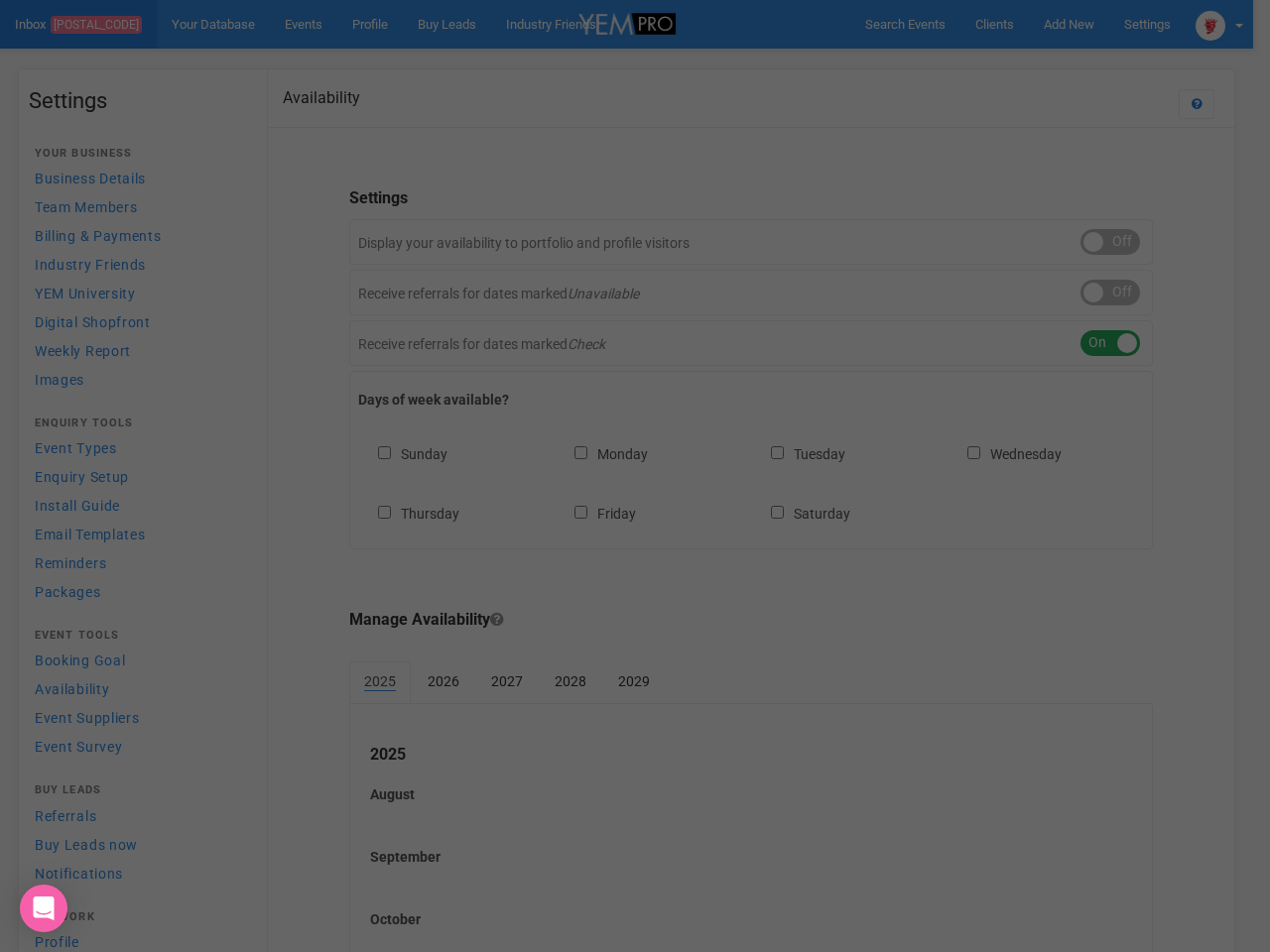 click at bounding box center (635, 476) 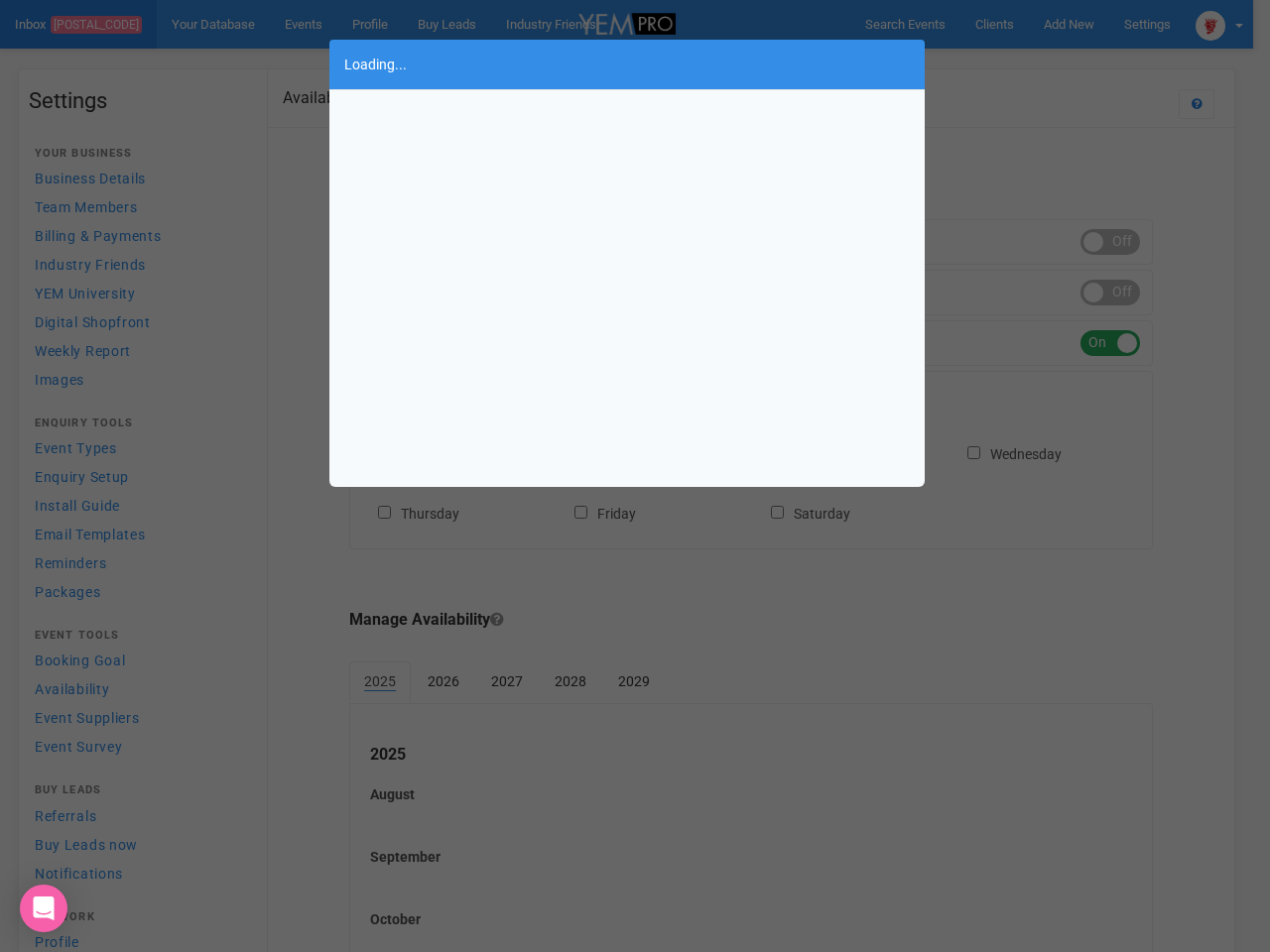 click on "Loading..." at bounding box center (635, 476) 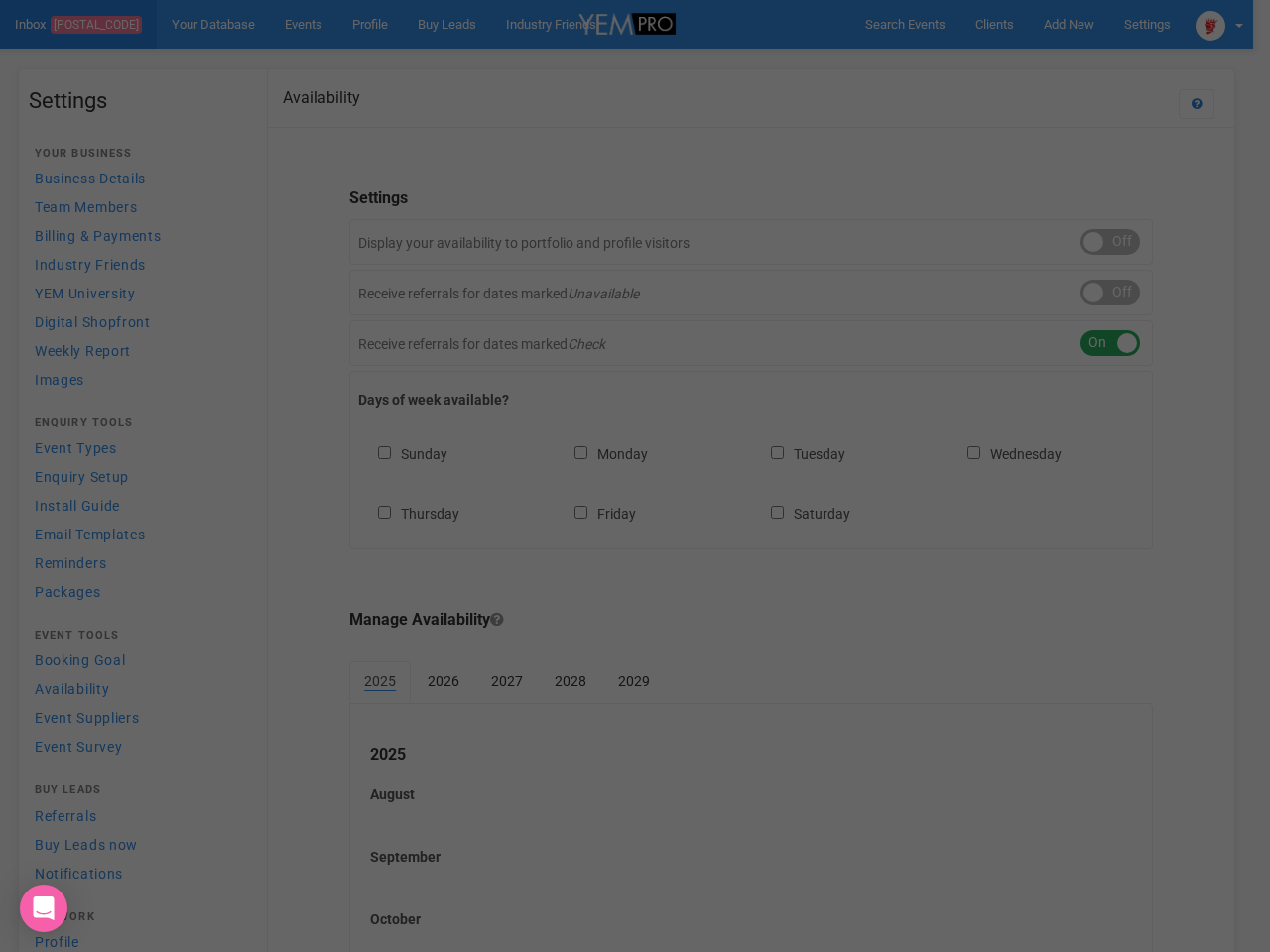 click on "Loading..." at bounding box center [635, 476] 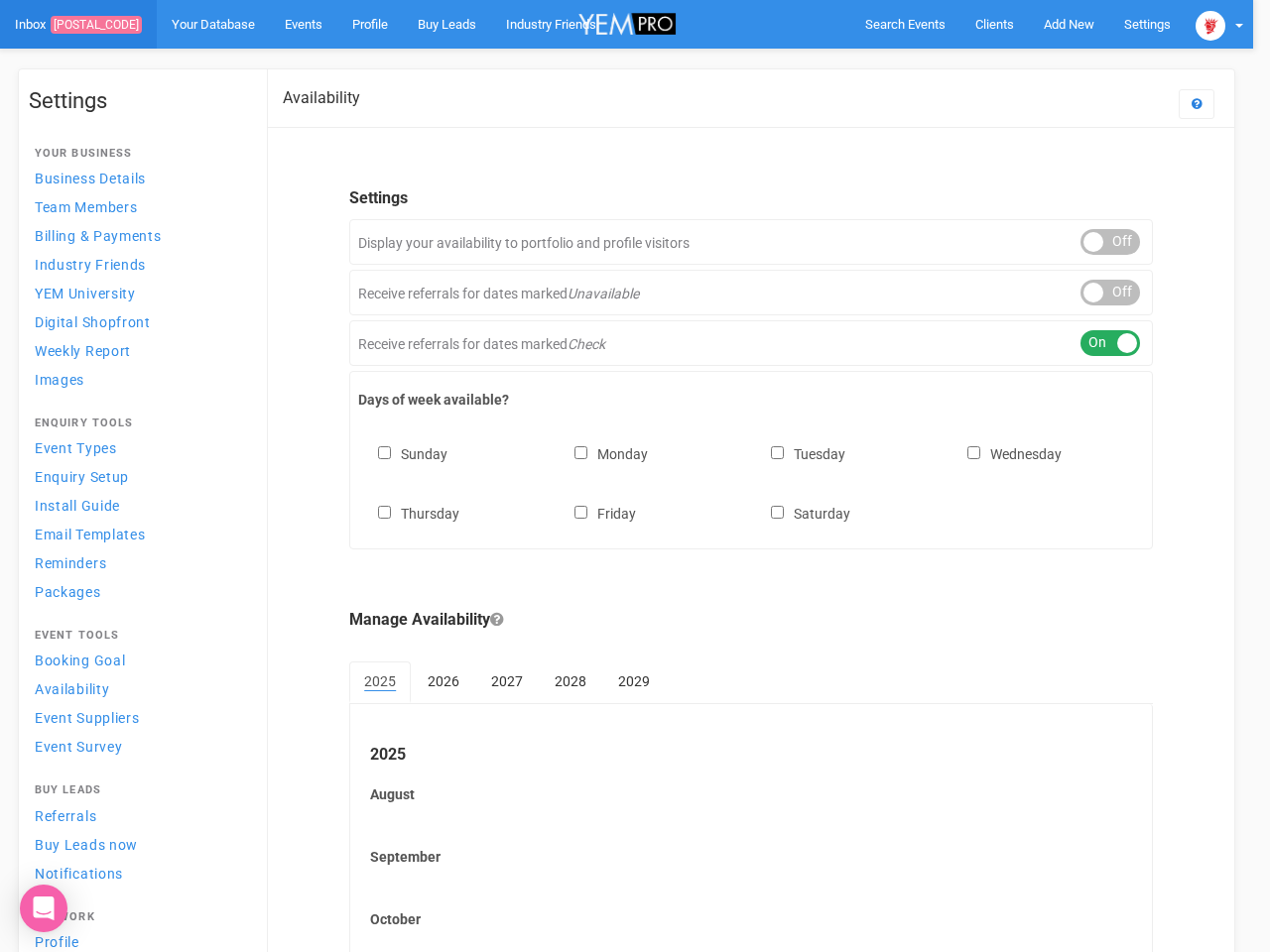 click on "ON
OFF" at bounding box center [1110, 293] 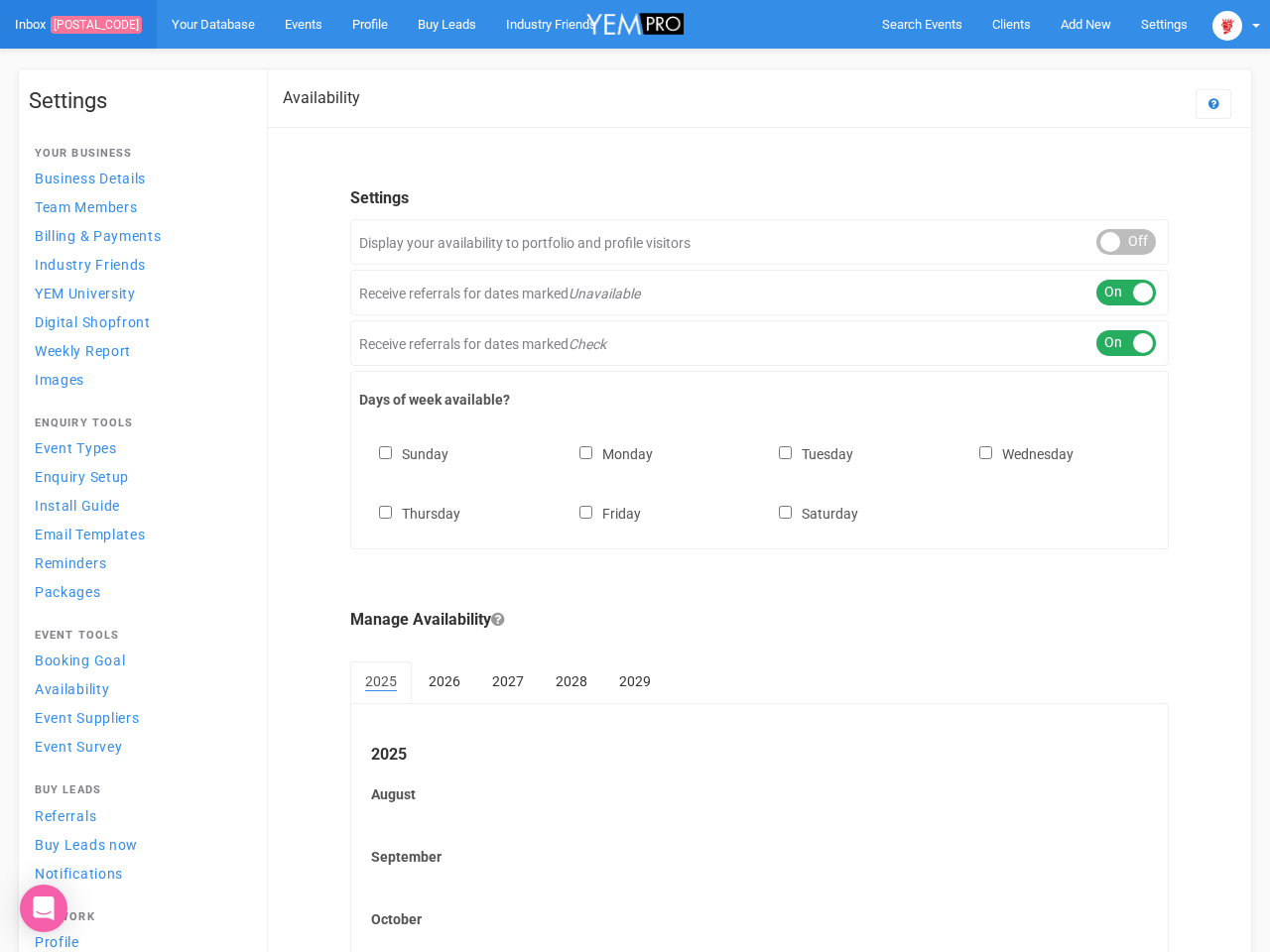 click on "ON
OFF" at bounding box center (1126, 343) 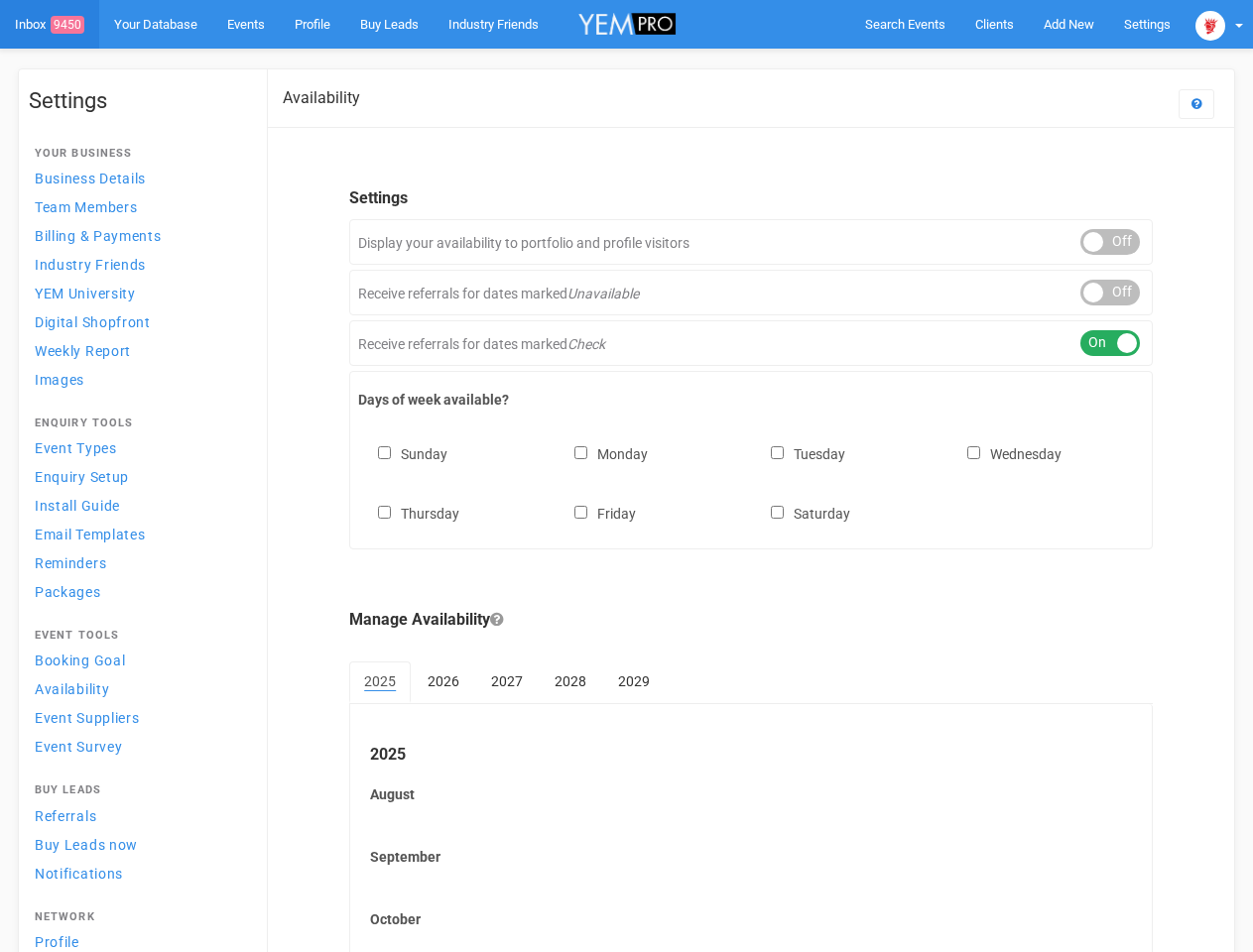 scroll, scrollTop: 0, scrollLeft: 0, axis: both 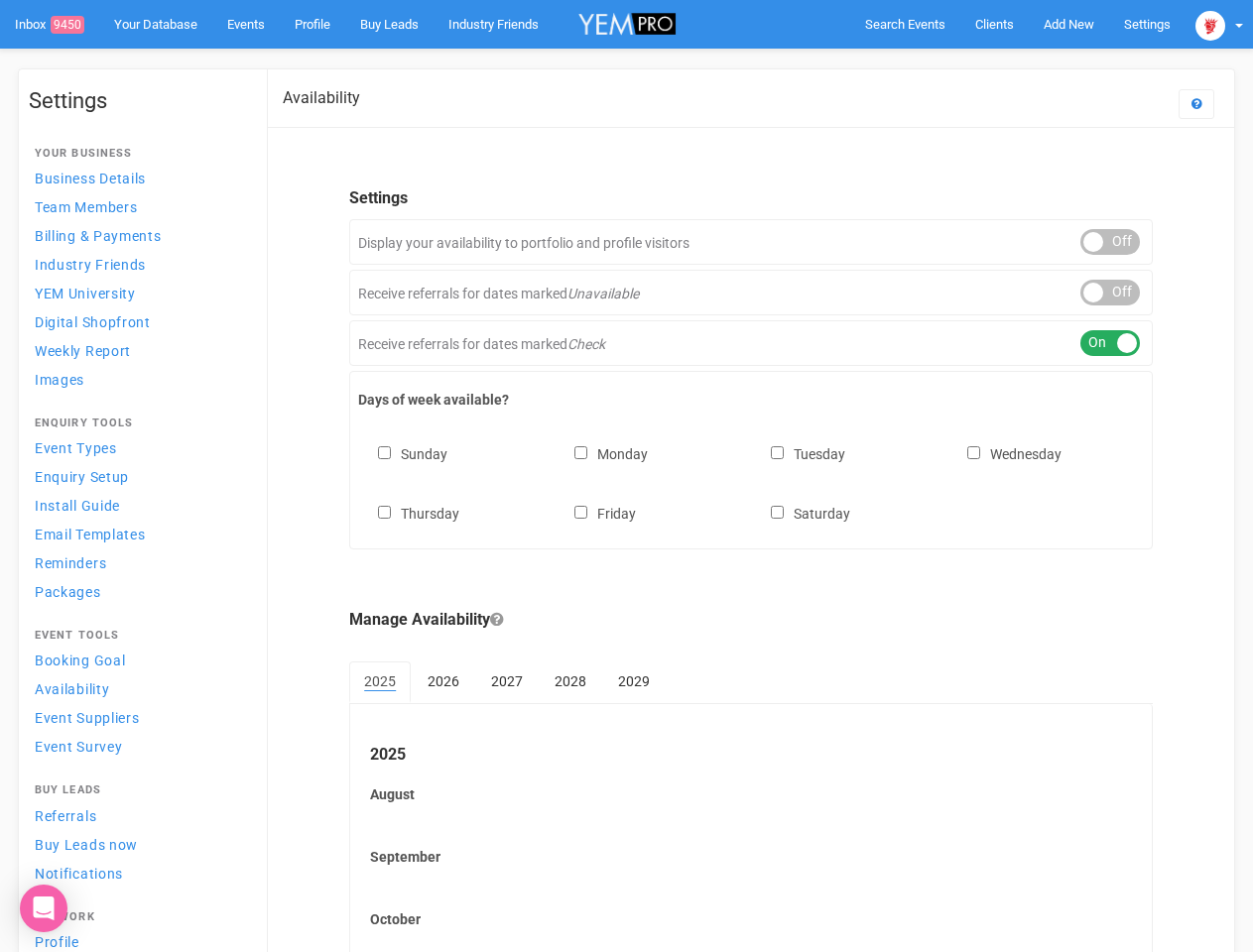 click on "Sunday Monday Tuesday Wednesday Thursday Friday Saturday" at bounding box center (751, 474) 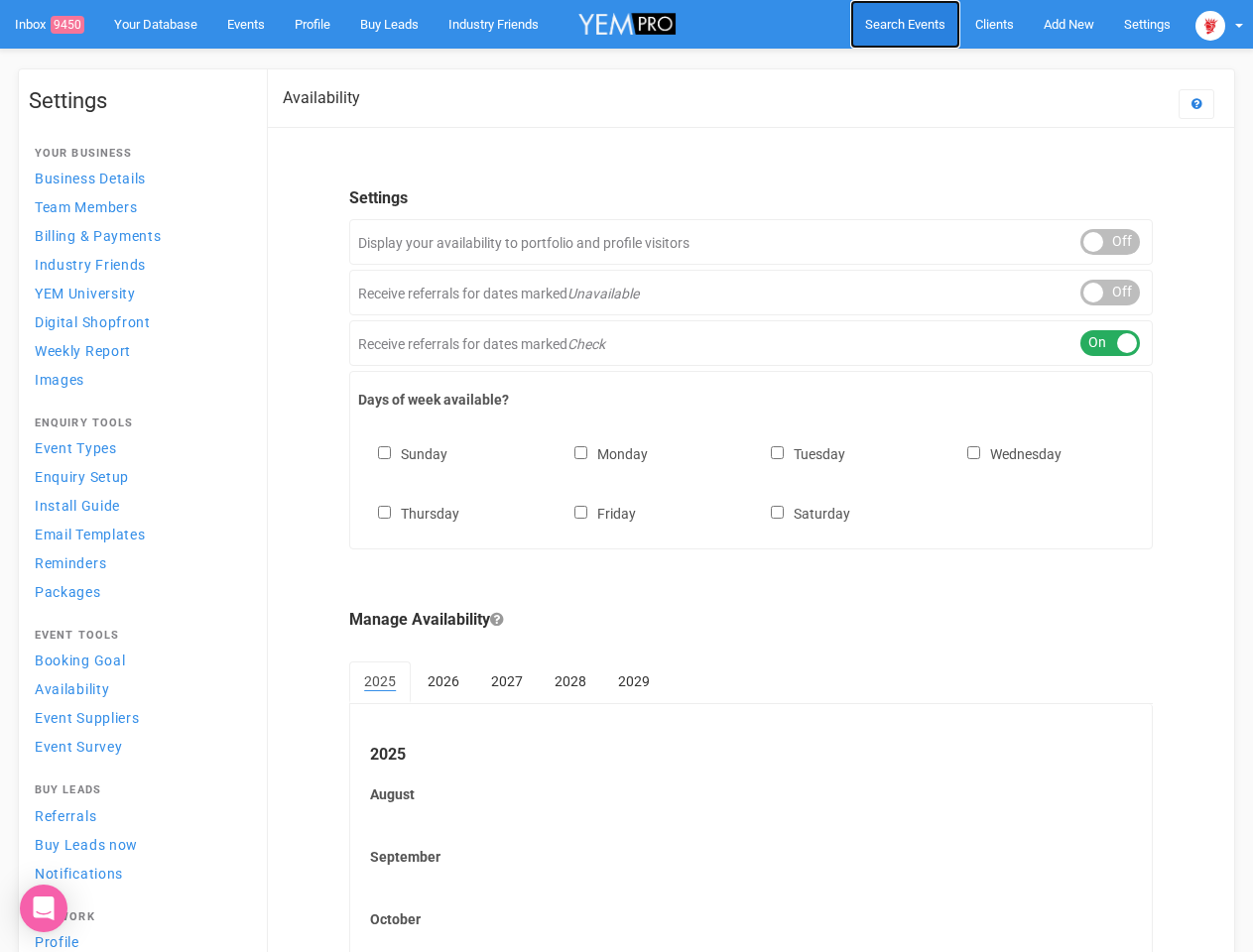 click on "Search Events" at bounding box center (905, 24) 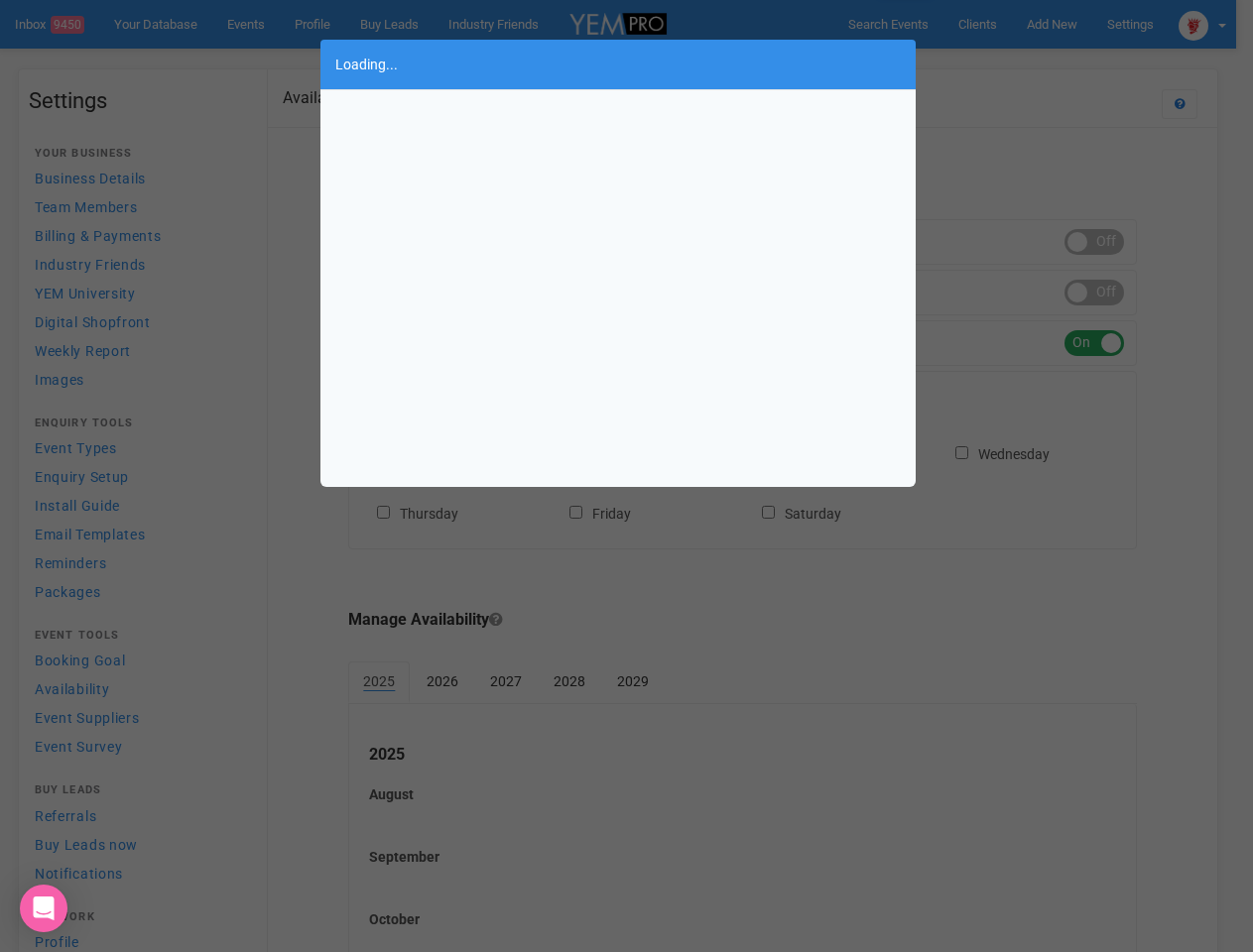 click on "Loading..." at bounding box center [626, 476] 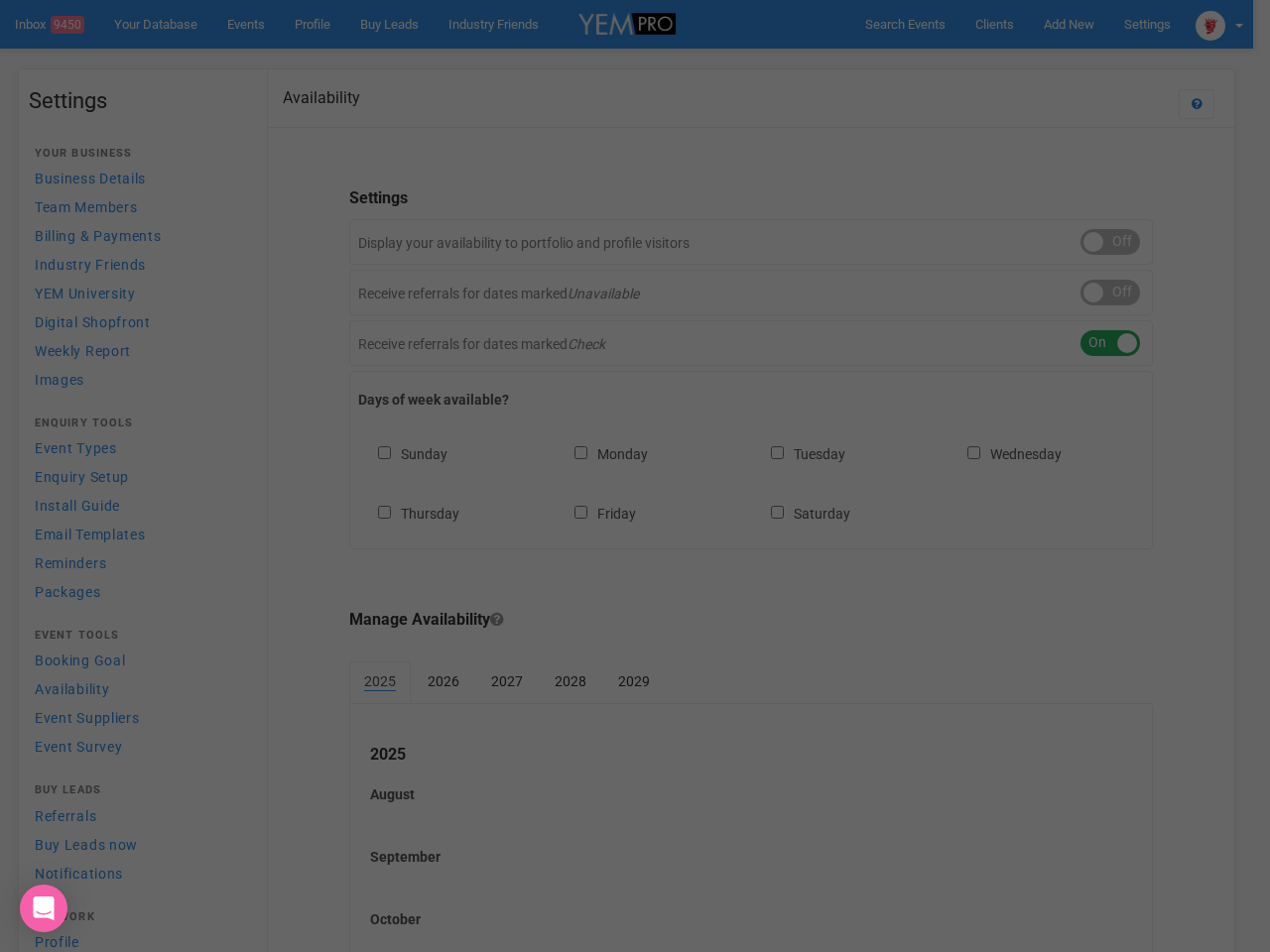 click on "Loading..." at bounding box center (635, 476) 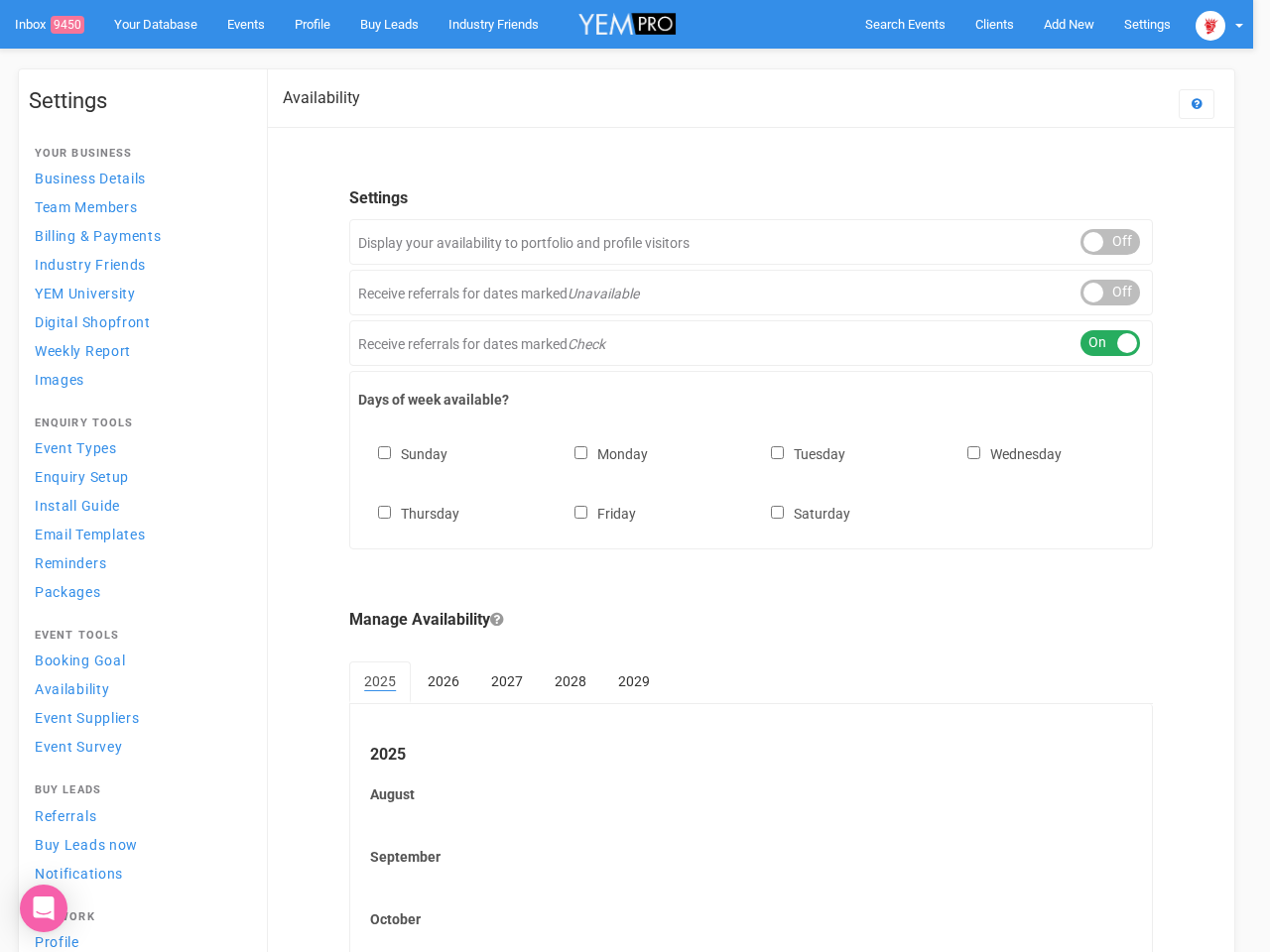 click at bounding box center [635, 476] 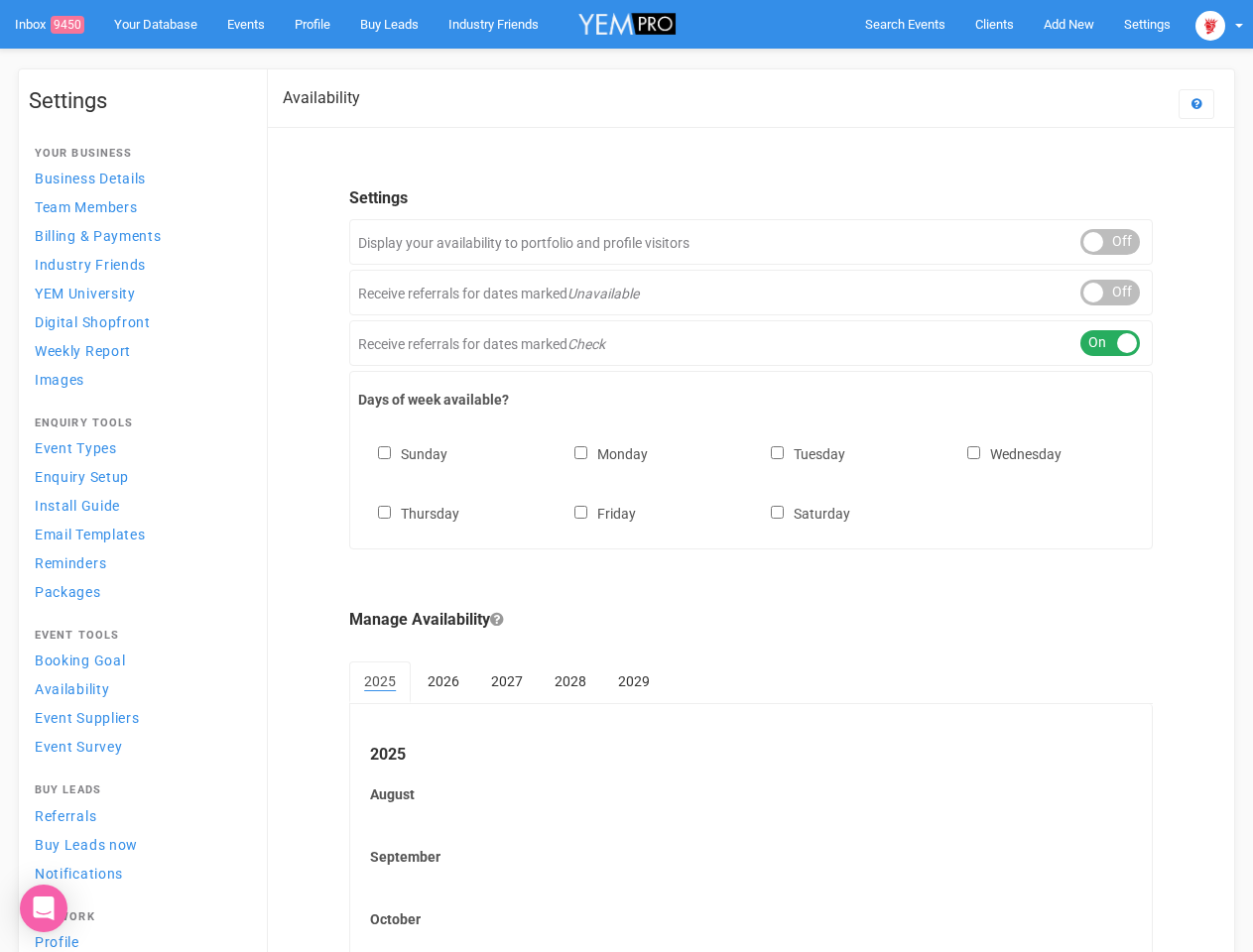 click on "ON
OFF" at bounding box center (1110, 293) 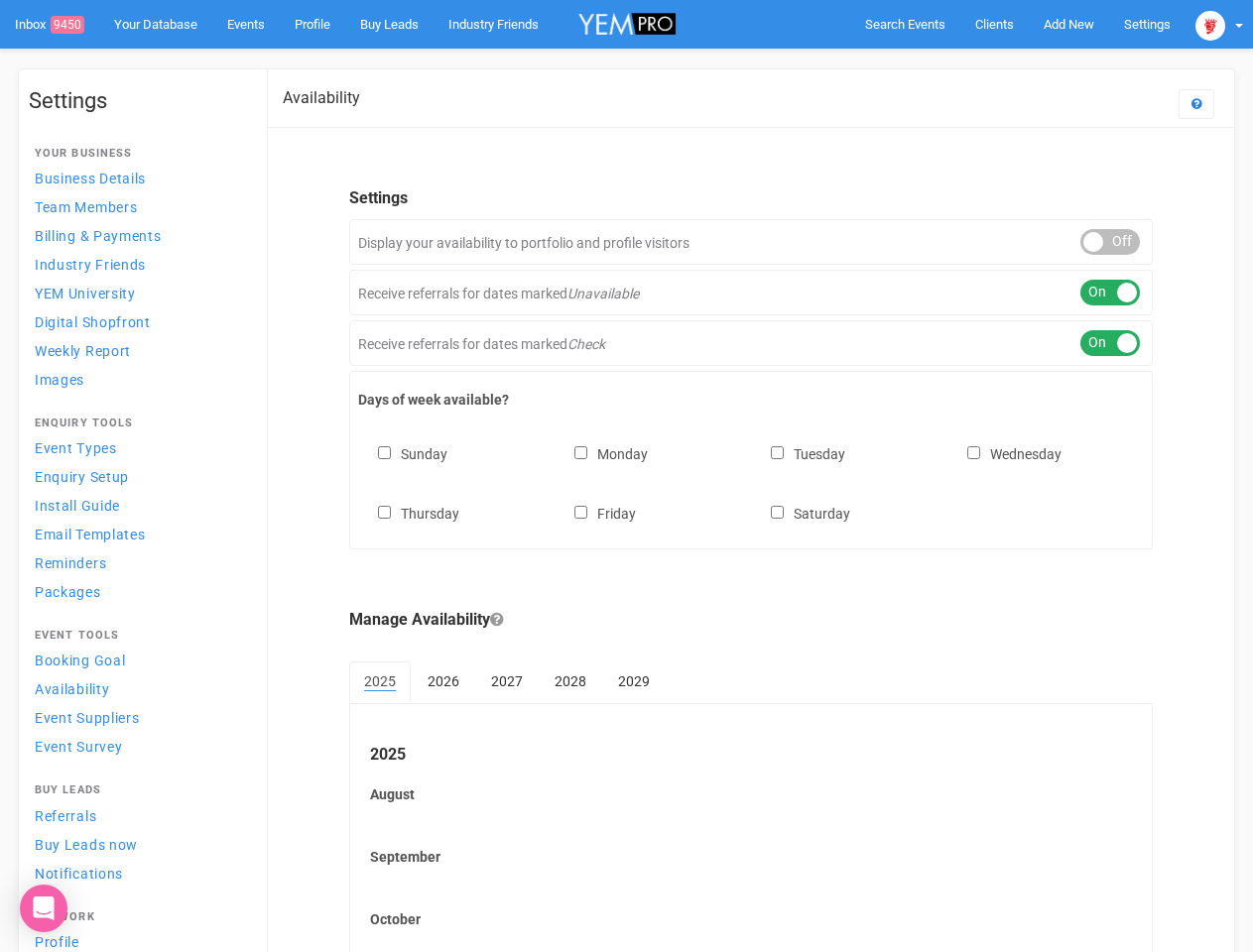 click on "ON
OFF" at bounding box center [1110, 343] 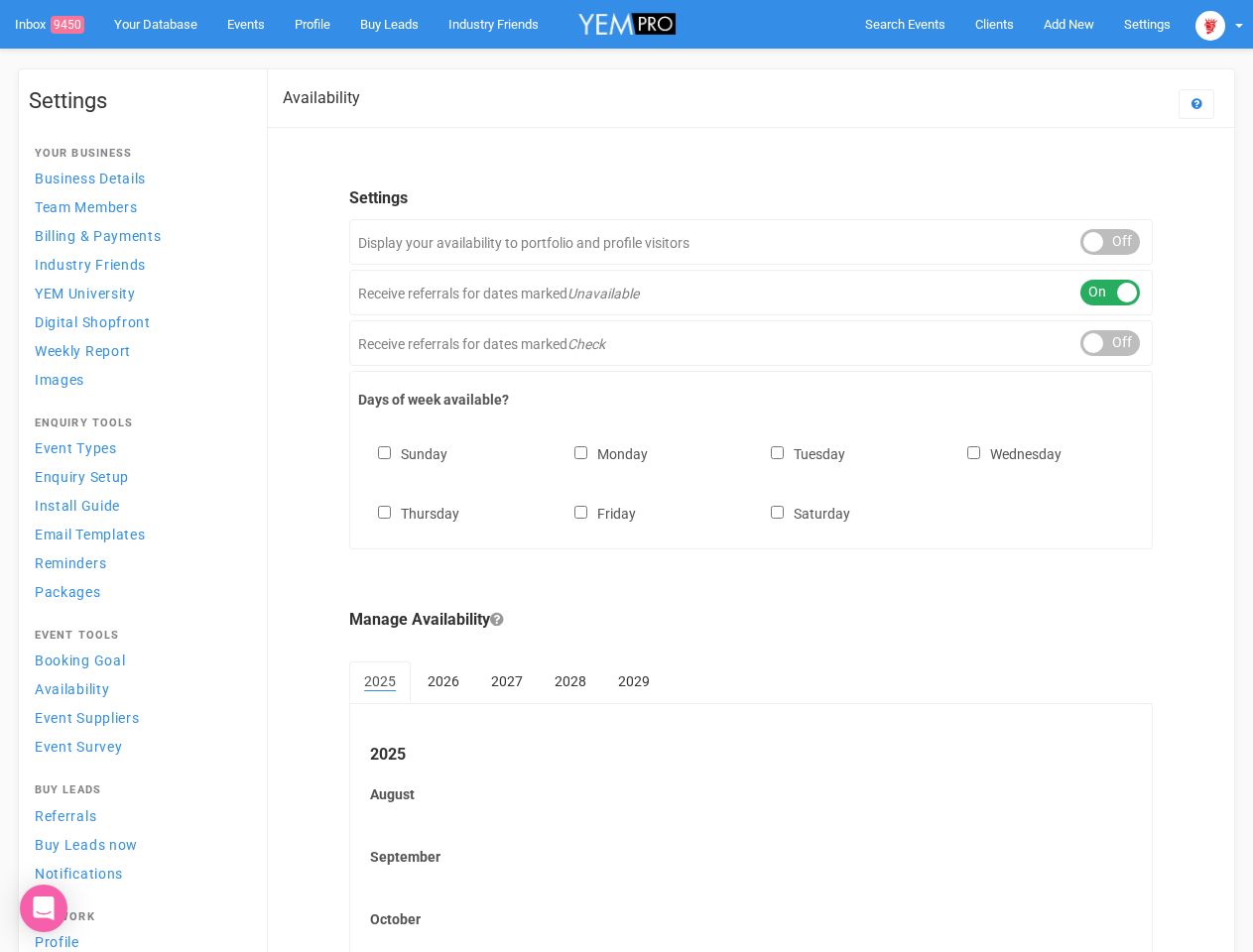 click on "Sunday Monday Tuesday Wednesday Thursday Friday Saturday" at bounding box center [751, 474] 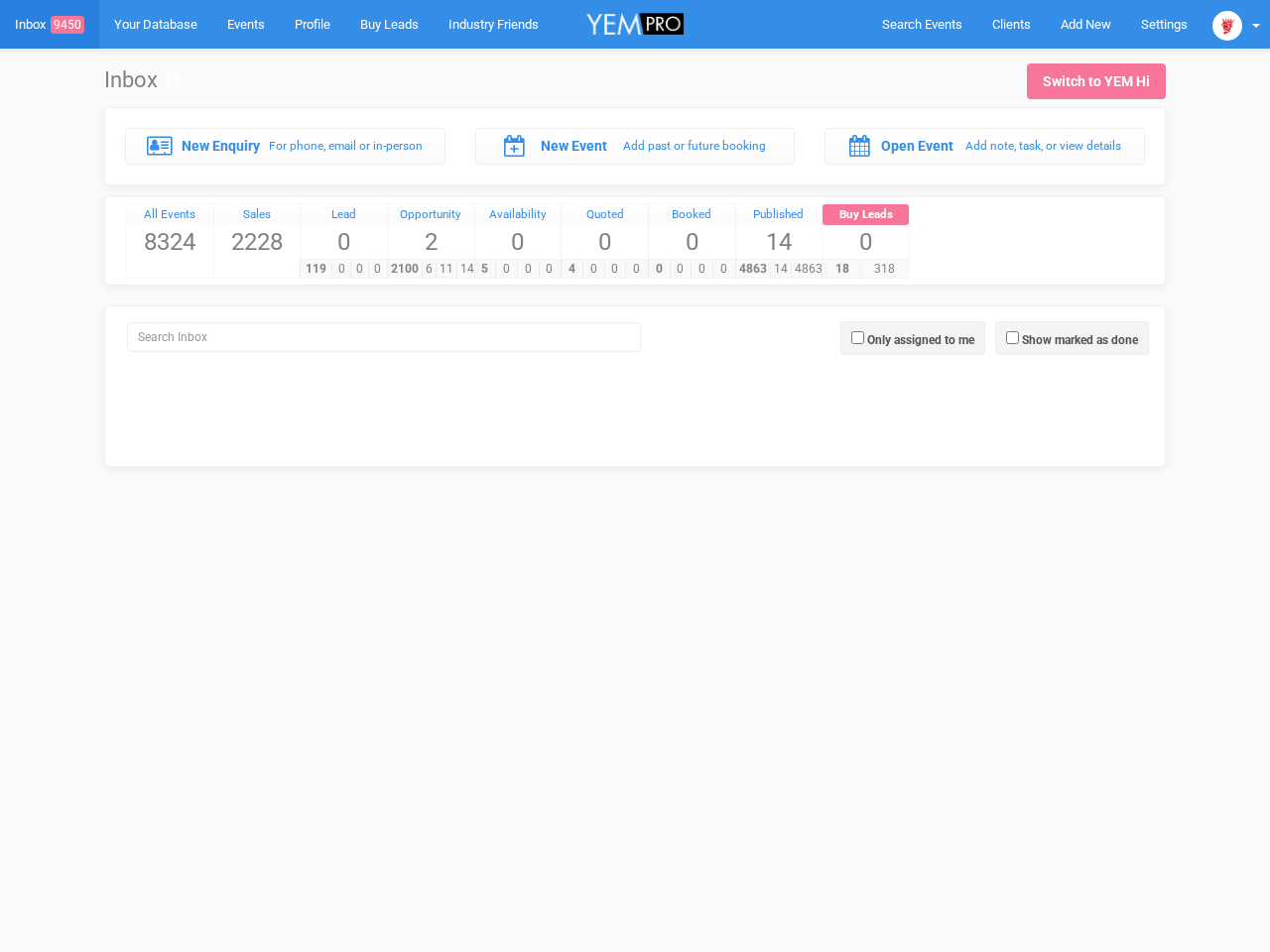 scroll, scrollTop: 0, scrollLeft: 0, axis: both 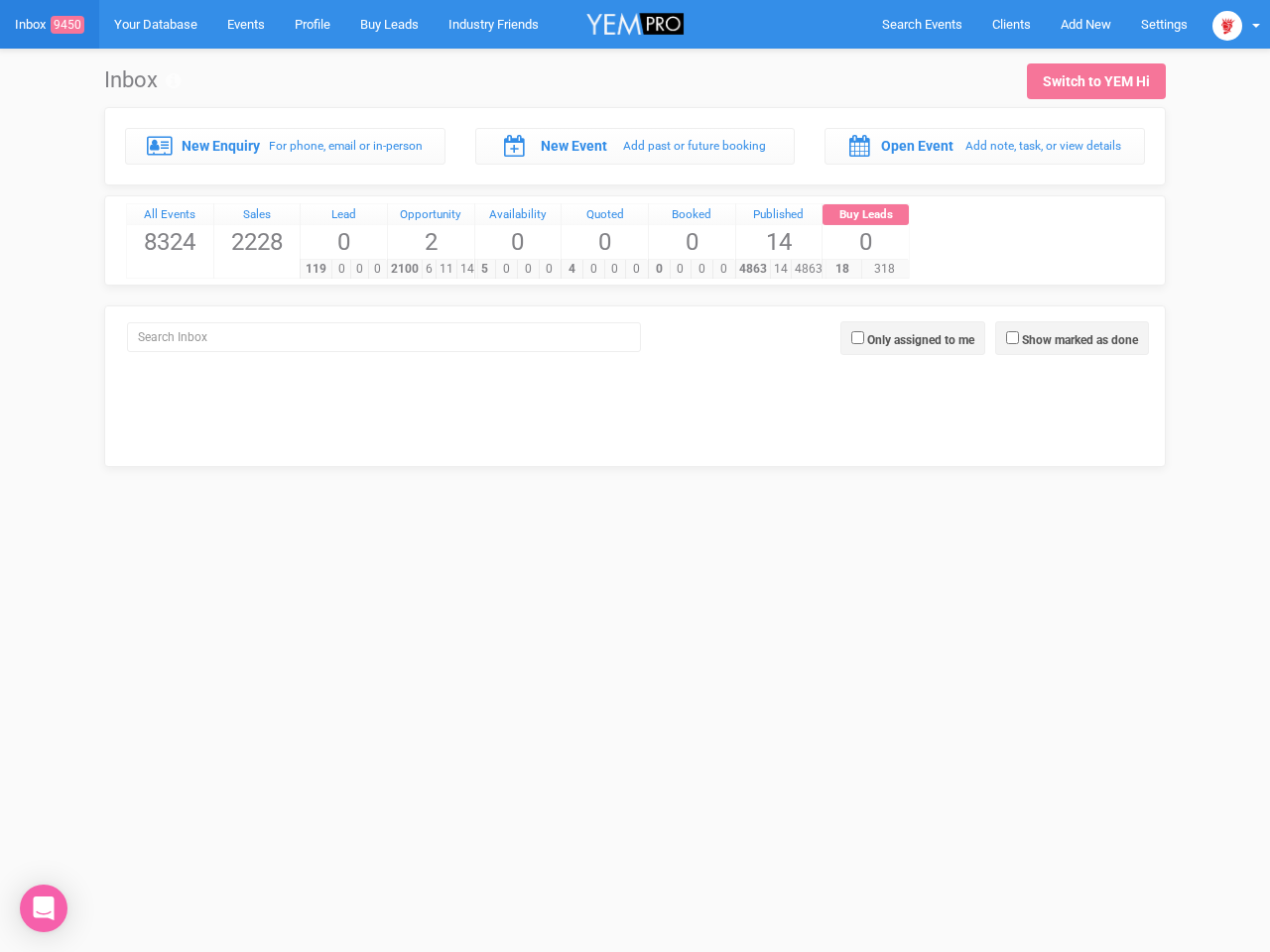 click on "4
0
0
0" at bounding box center (603, 269) 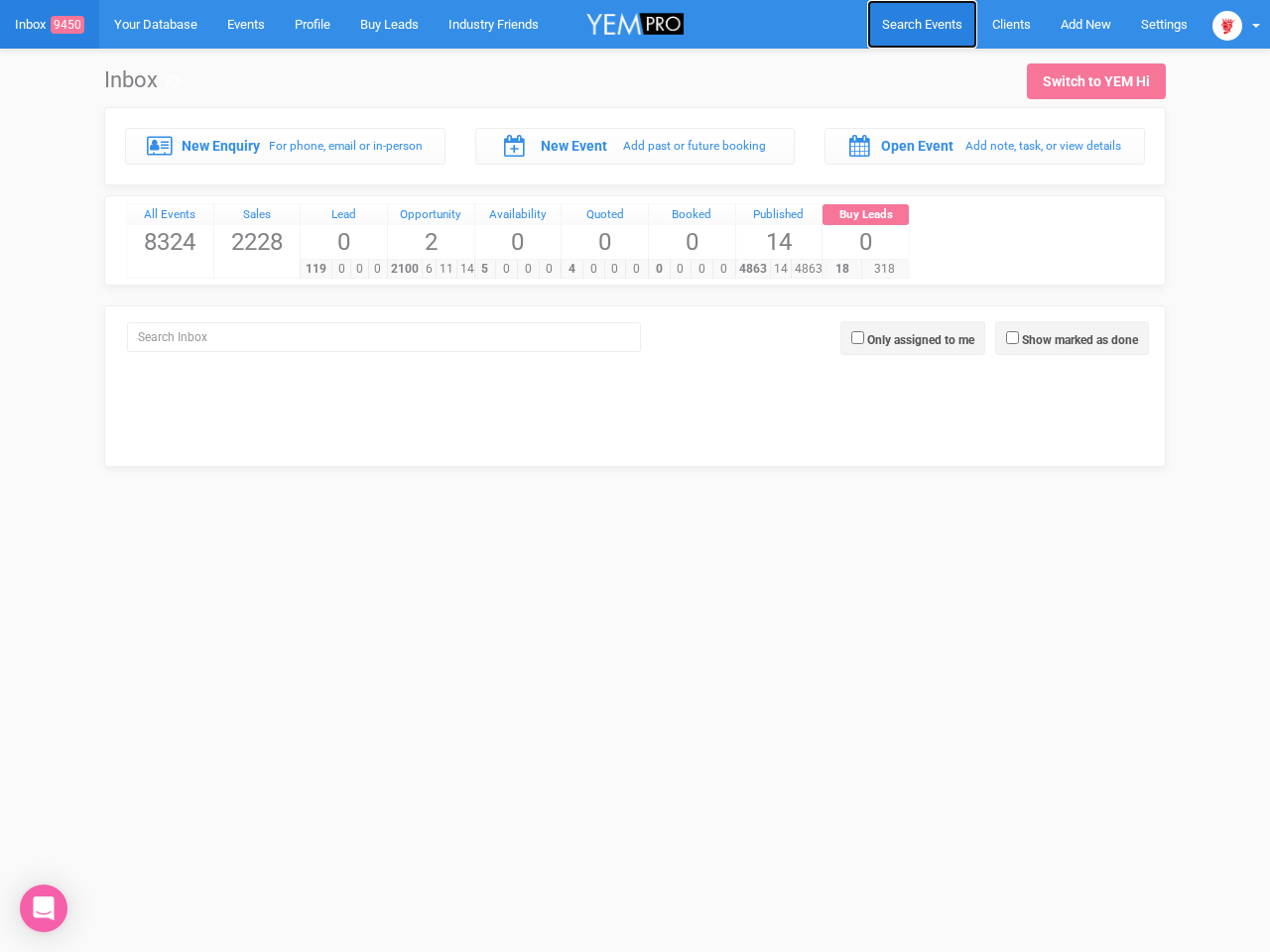 click on "Search Events" at bounding box center [922, 24] 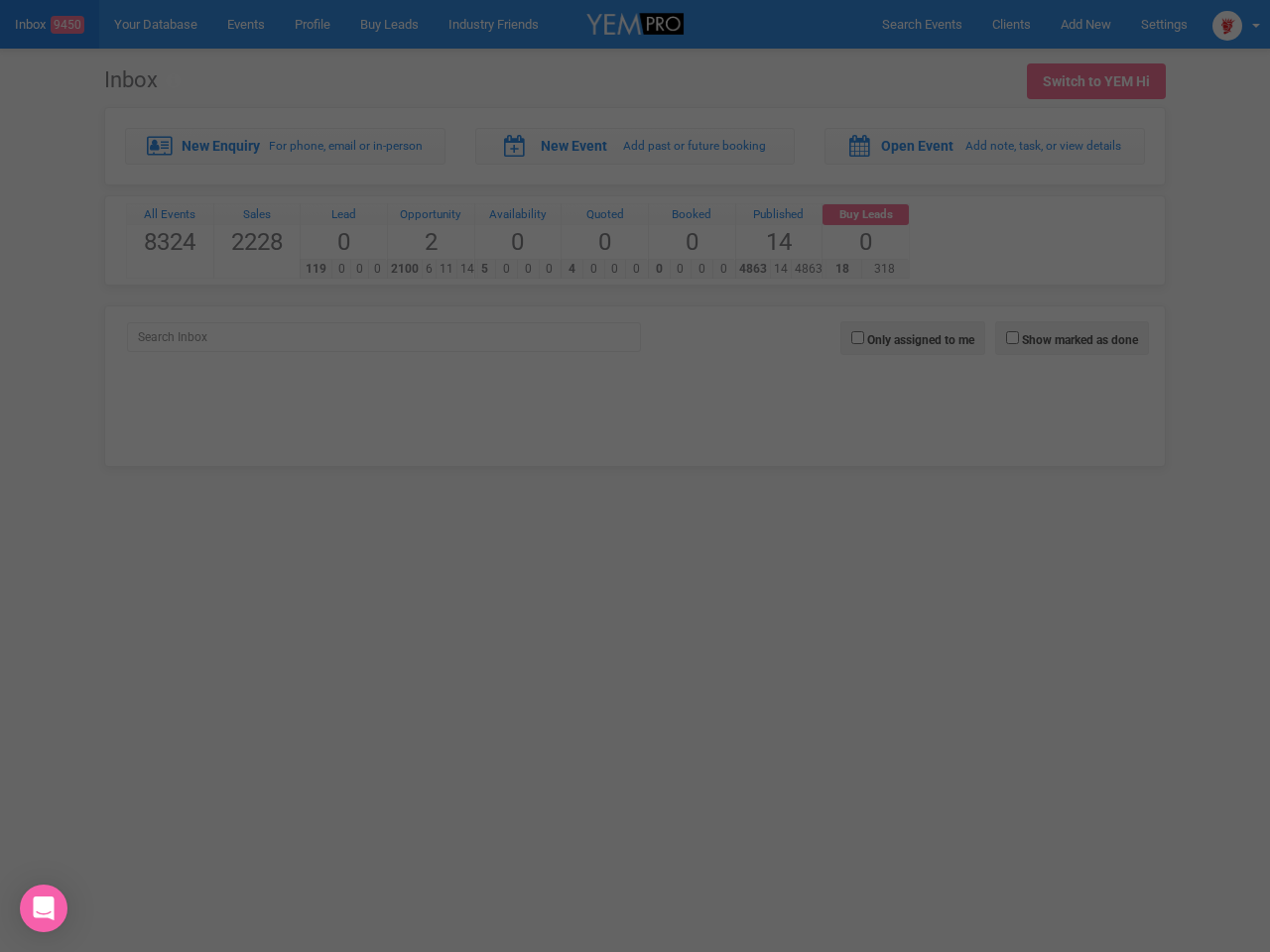 click at bounding box center [635, 476] 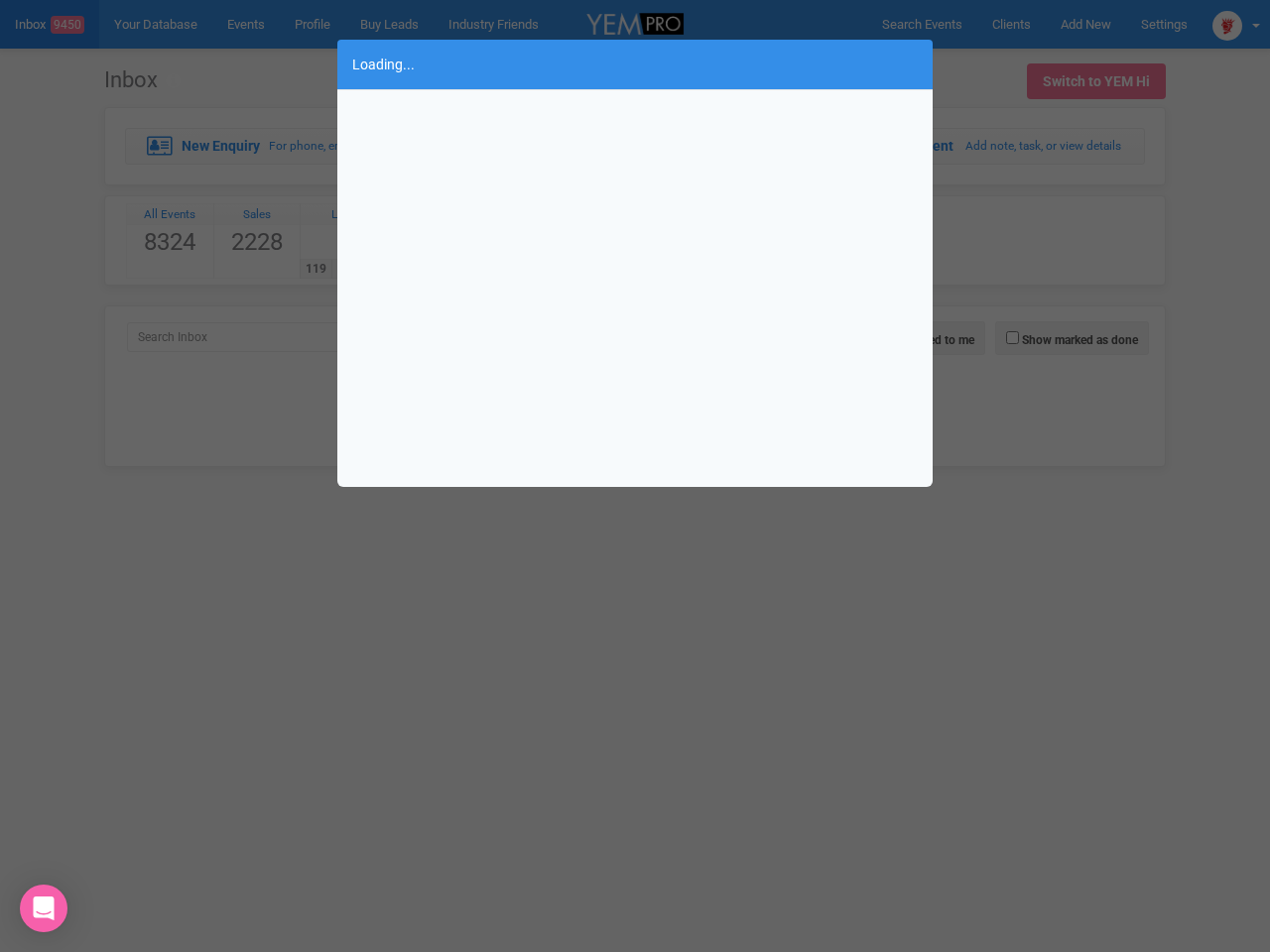 click on "Loading..." at bounding box center [635, 476] 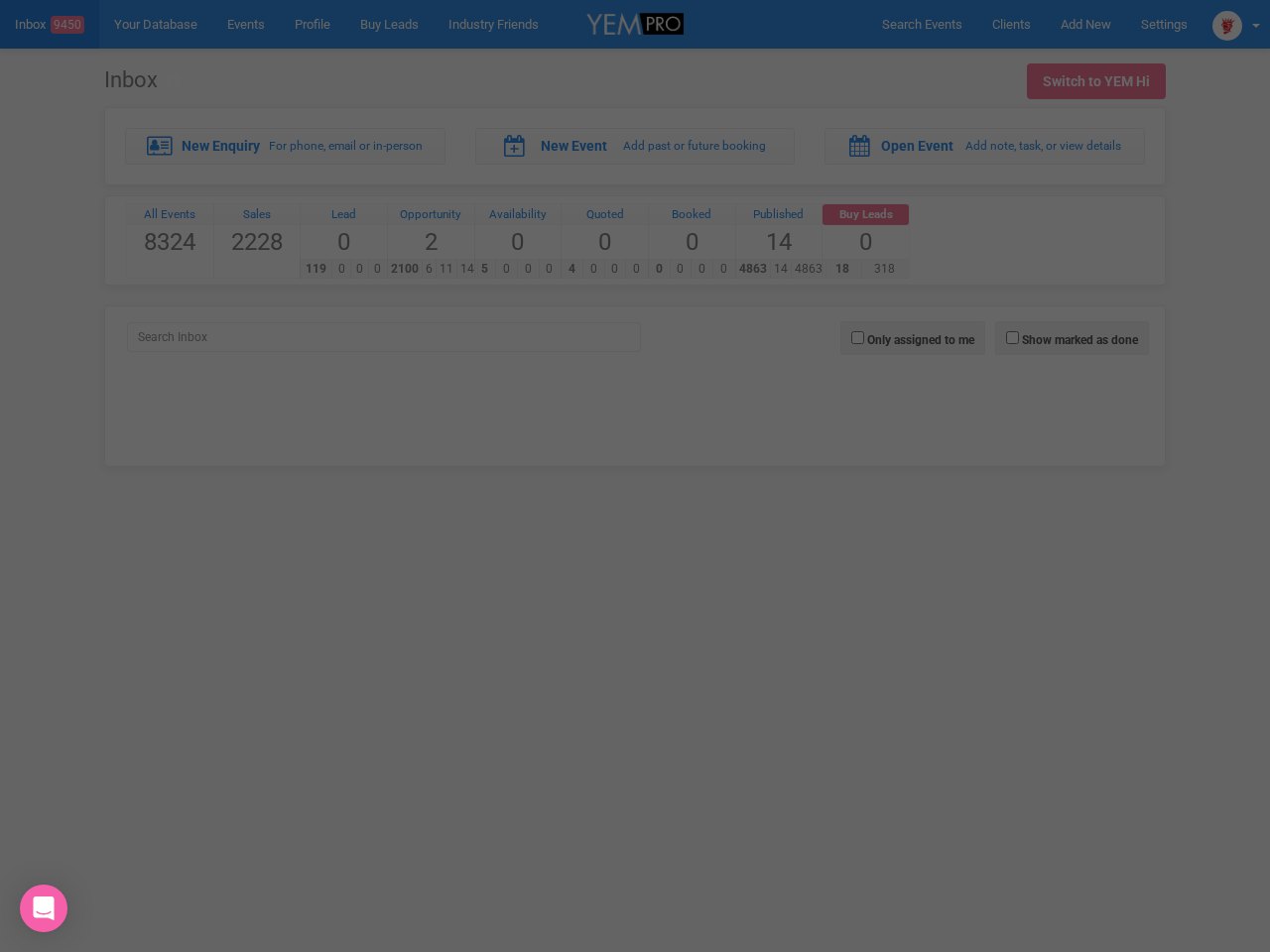 click at bounding box center (635, 249) 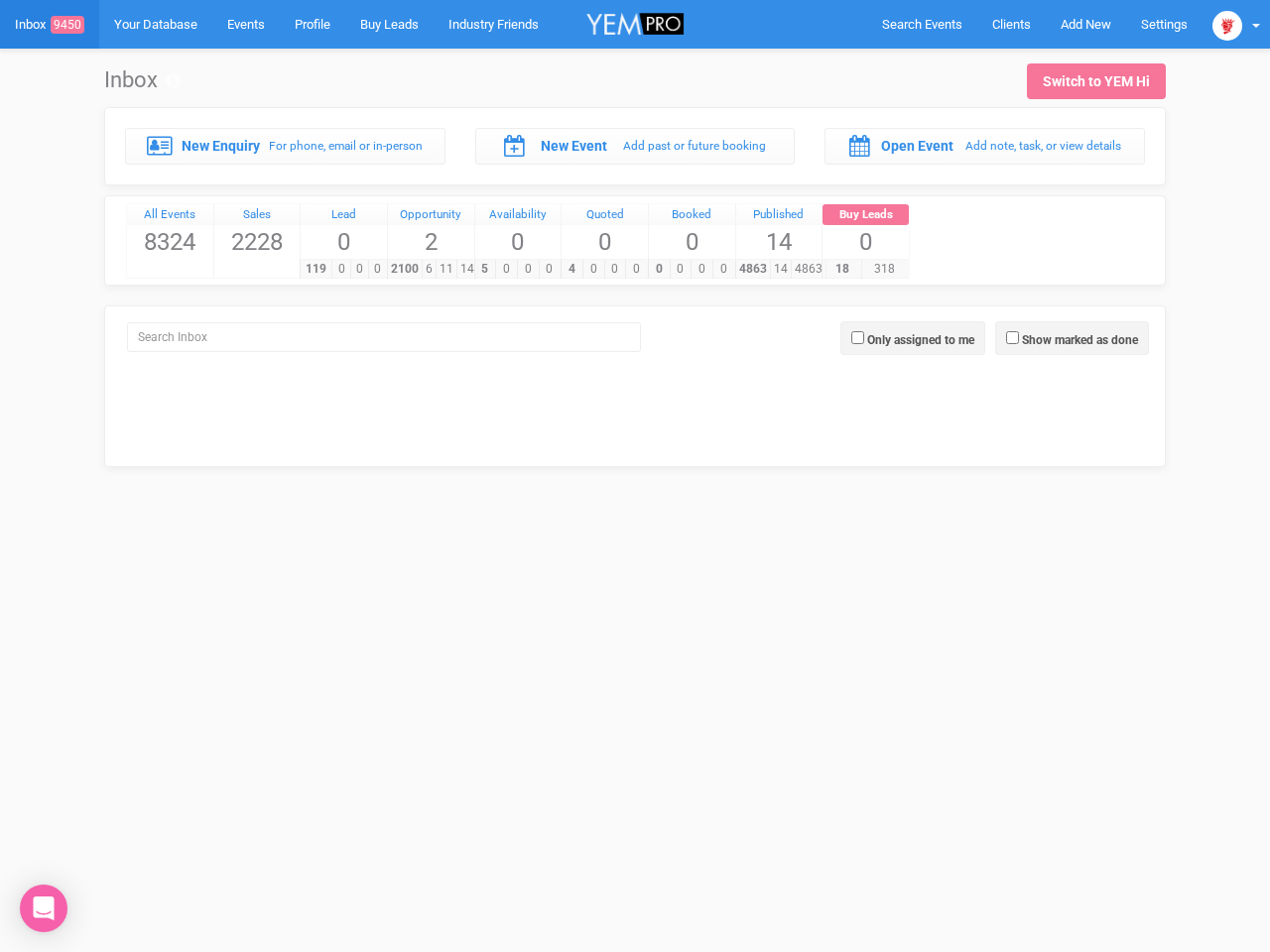 click 